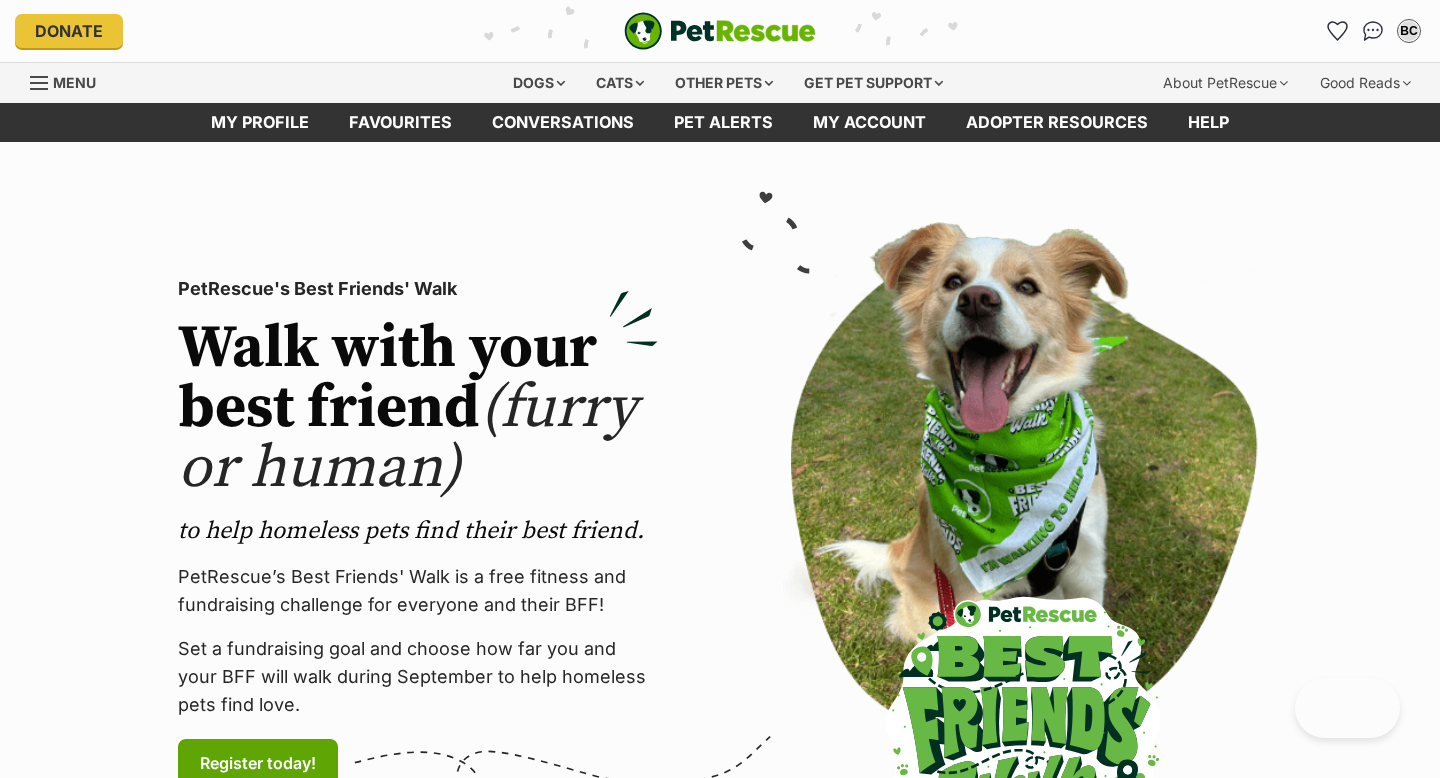 scroll, scrollTop: 0, scrollLeft: 0, axis: both 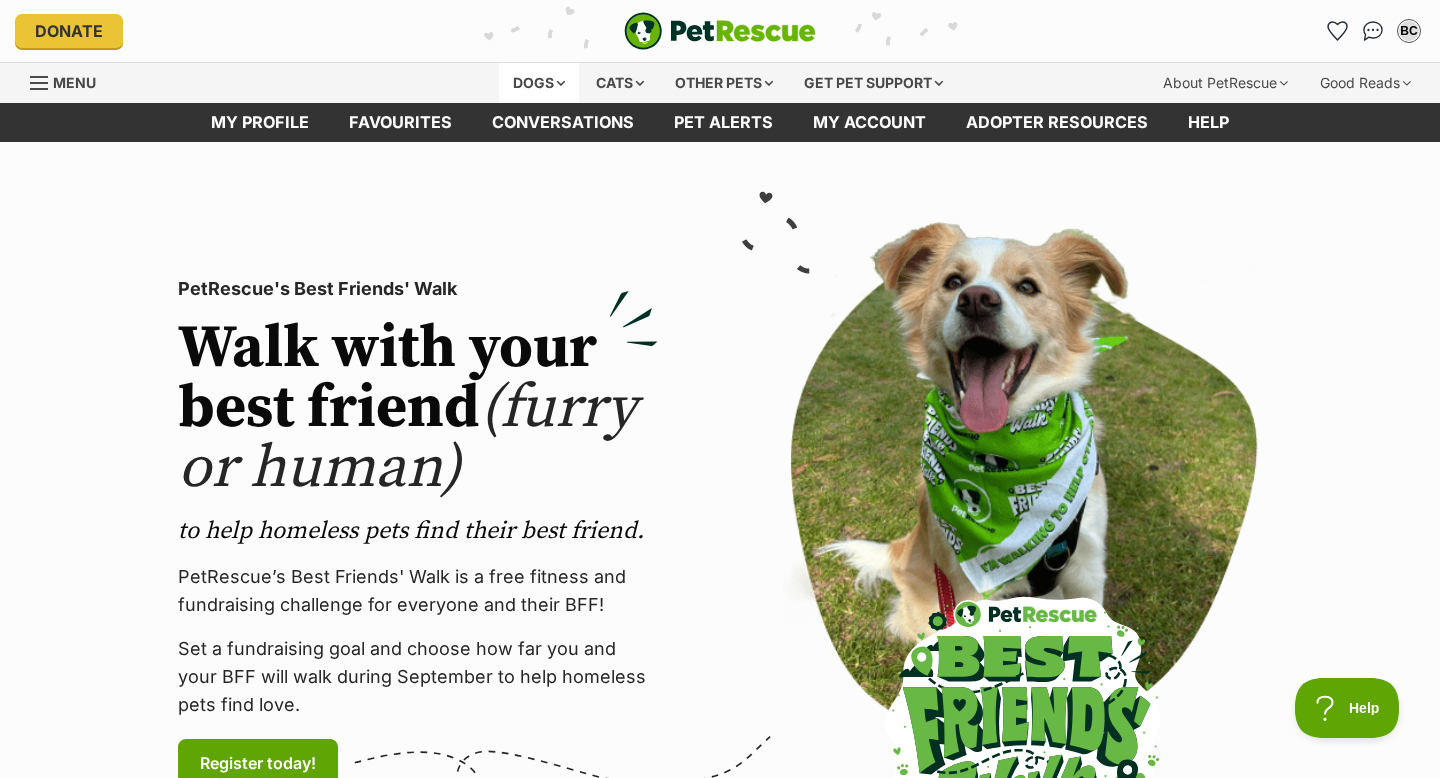 click on "Dogs" at bounding box center [539, 83] 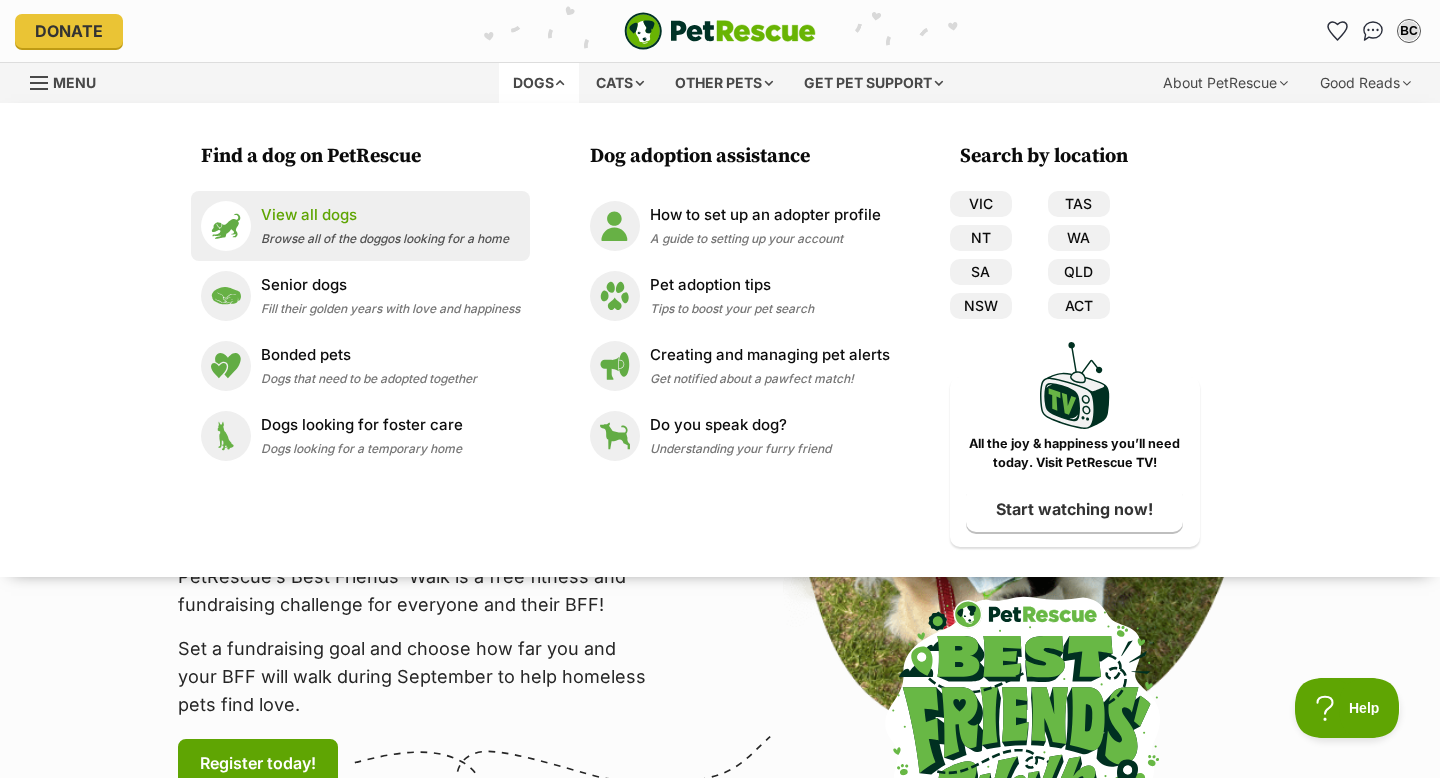 click on "Browse all of the doggos looking for a home" at bounding box center [385, 238] 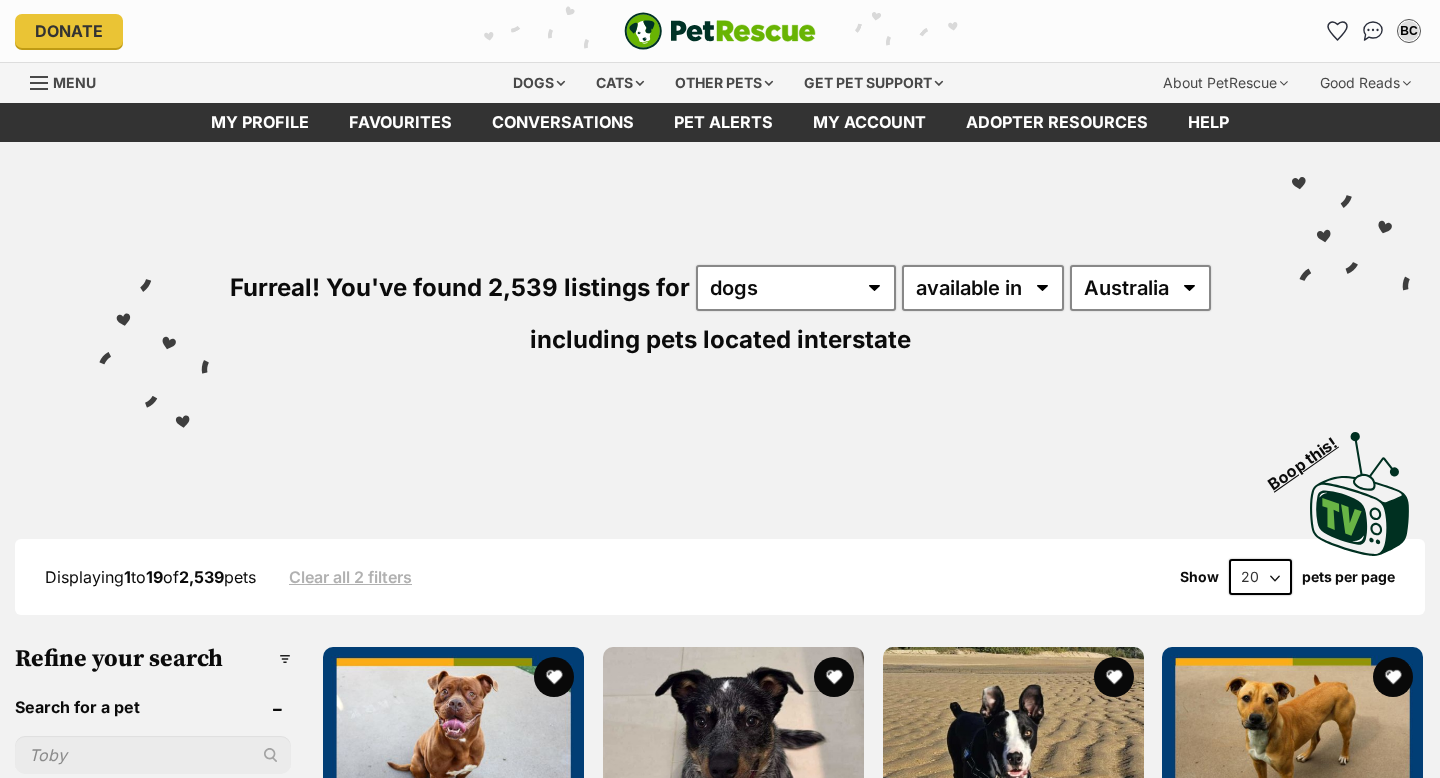 scroll, scrollTop: 0, scrollLeft: 0, axis: both 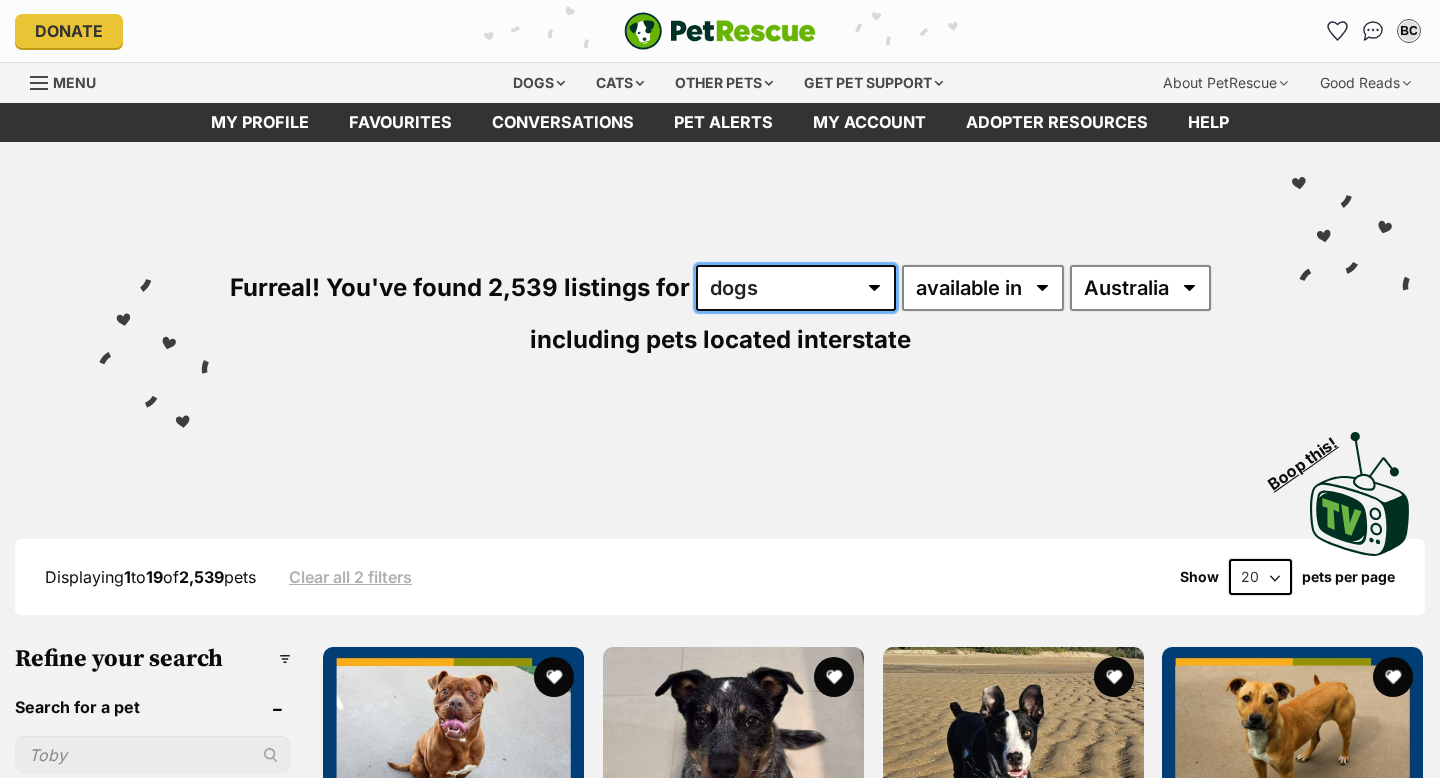 click on "any type of pet
cats
dogs
other pets" at bounding box center (796, 288) 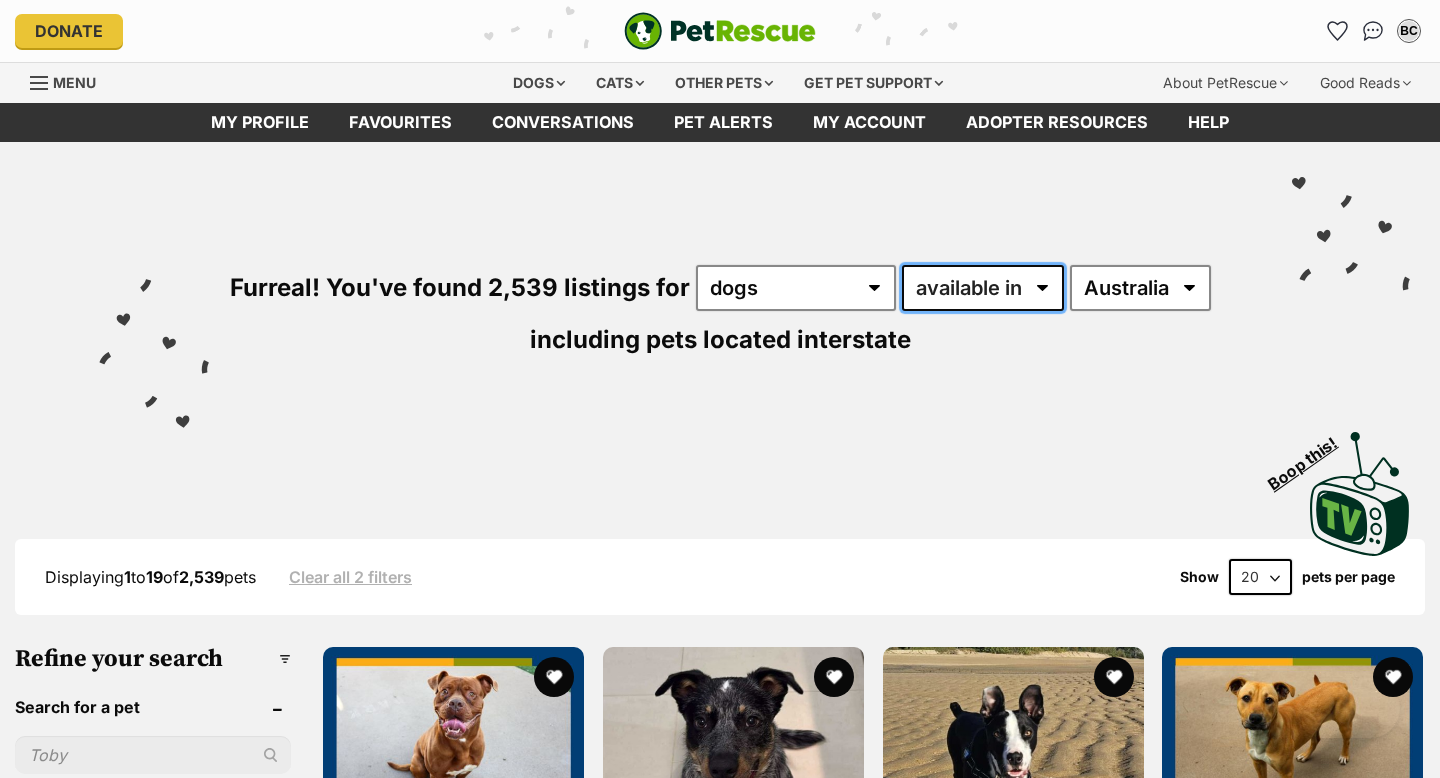 click on "available in
located in" at bounding box center (983, 288) 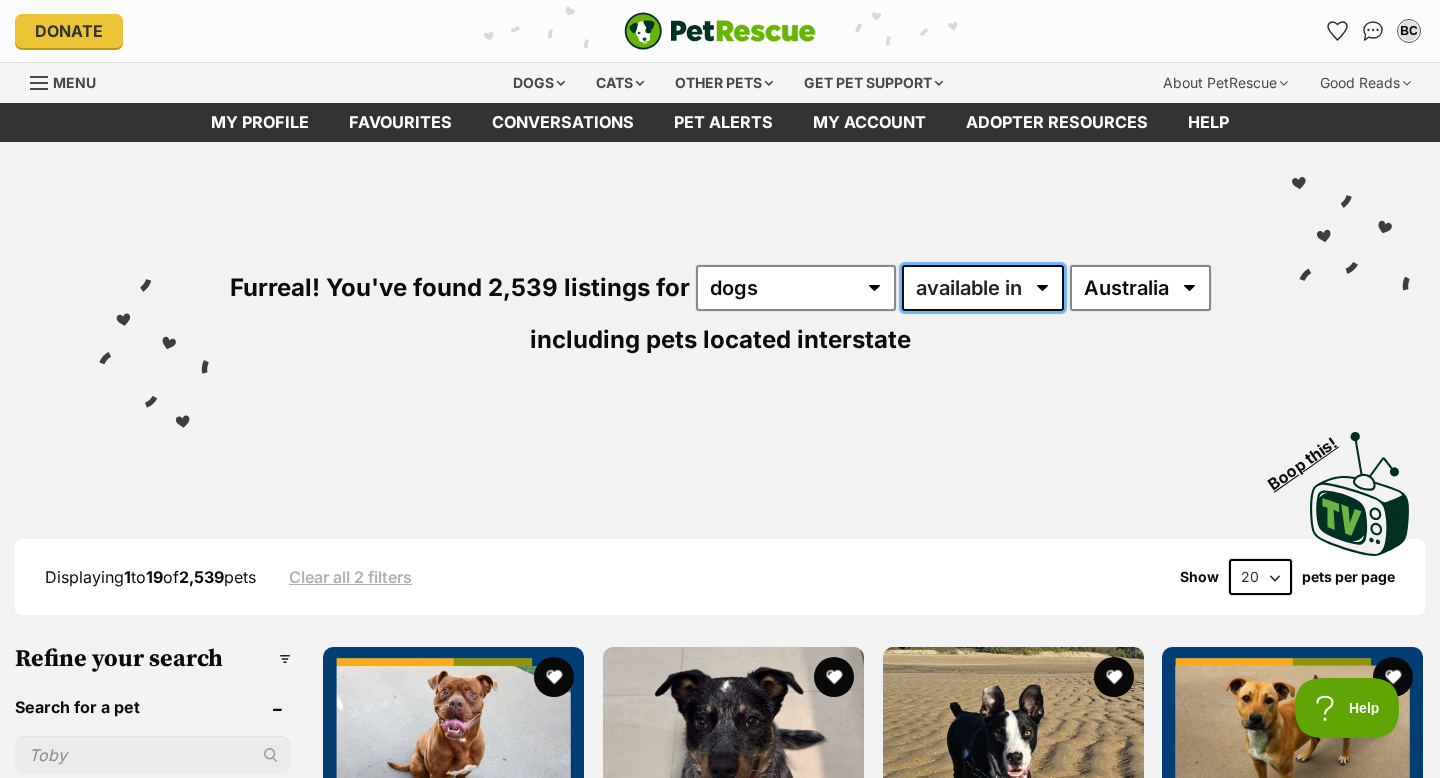 scroll, scrollTop: 0, scrollLeft: 0, axis: both 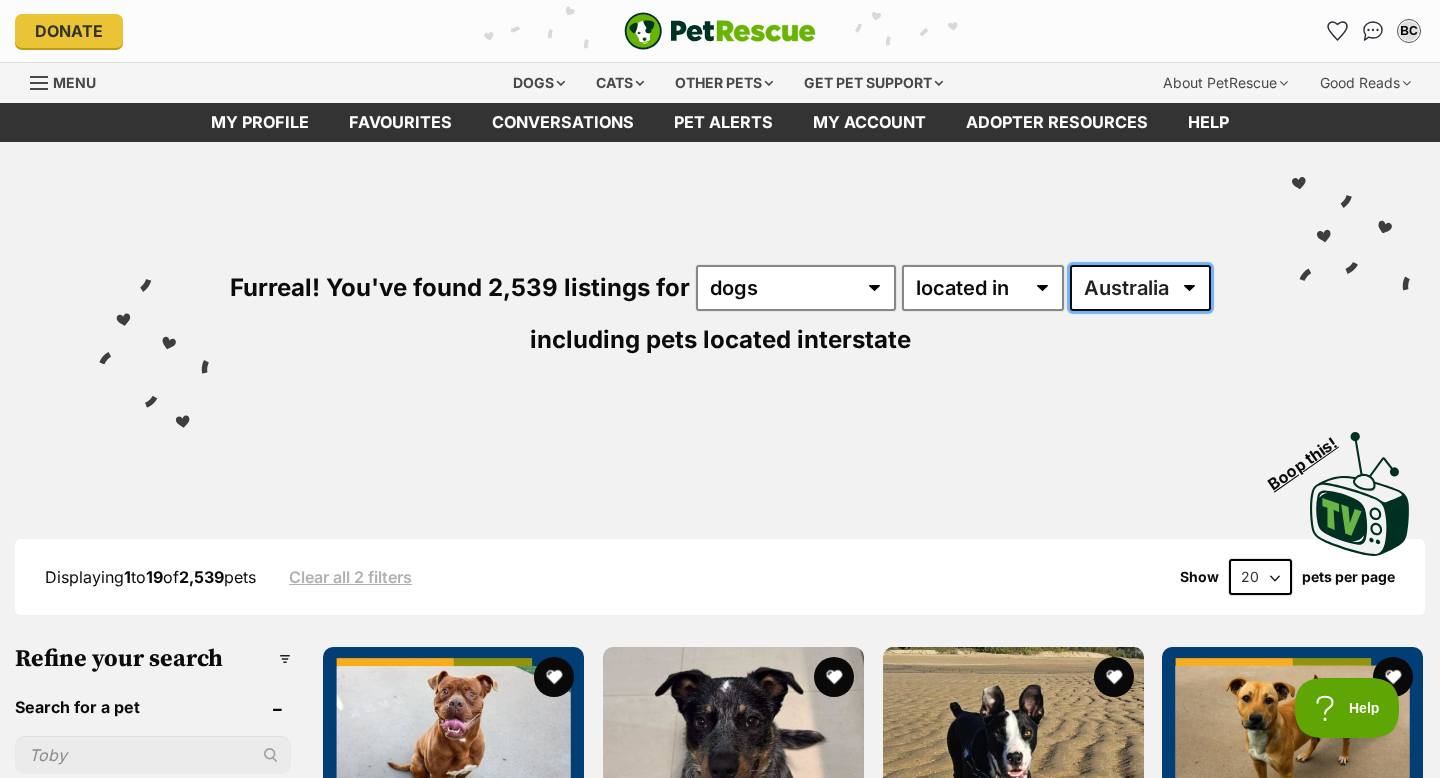 click on "Australia
ACT
NSW
NT
QLD
SA
TAS
VIC
WA" at bounding box center [1140, 288] 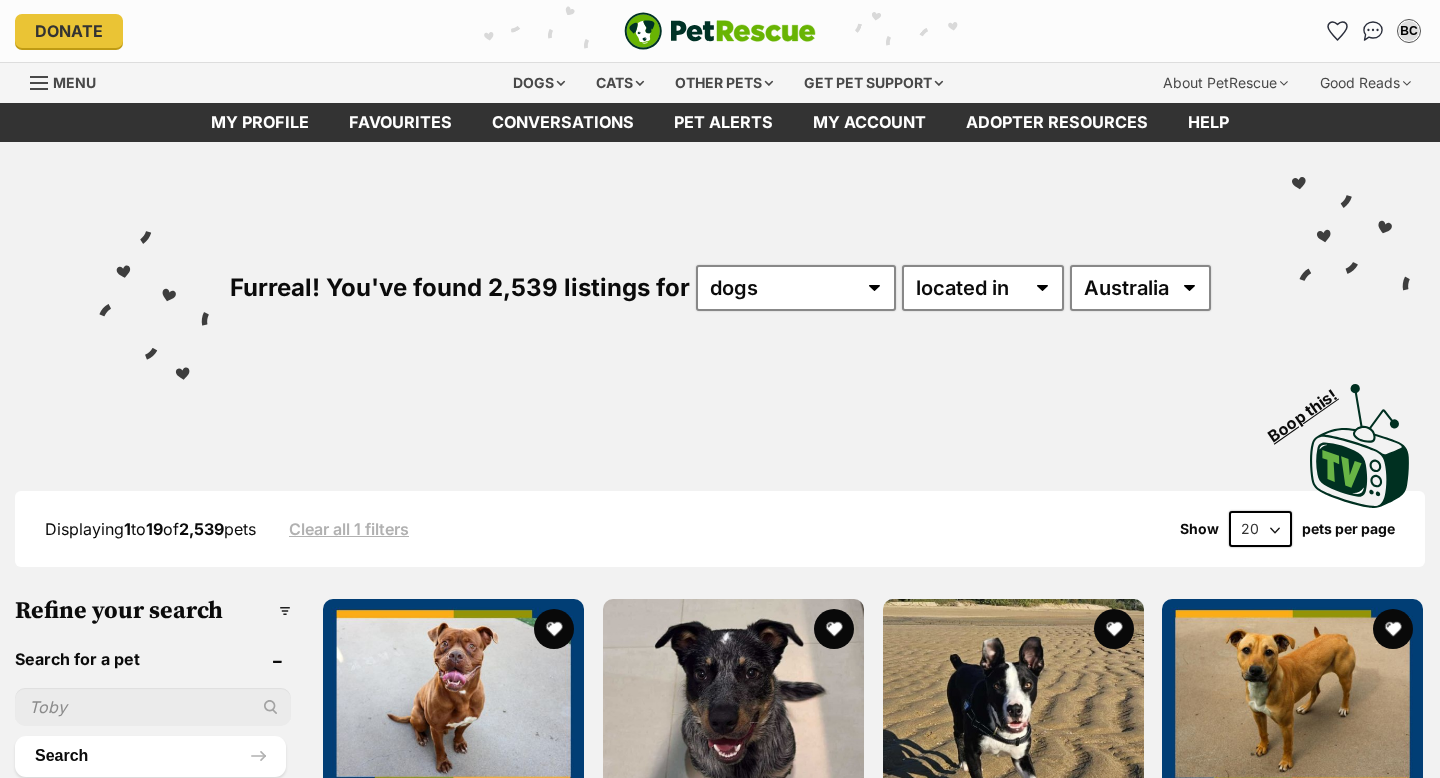 scroll, scrollTop: 0, scrollLeft: 0, axis: both 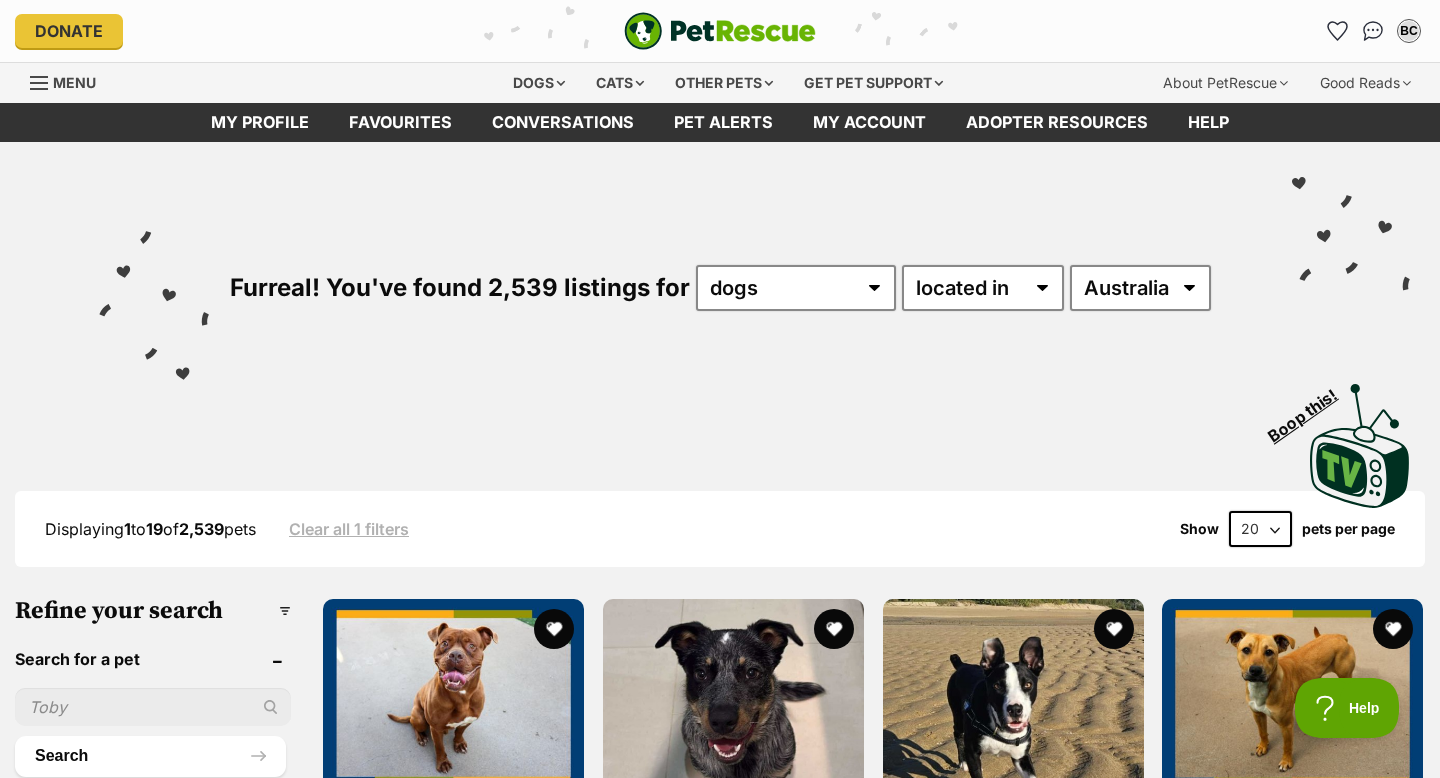 select on "VIC" 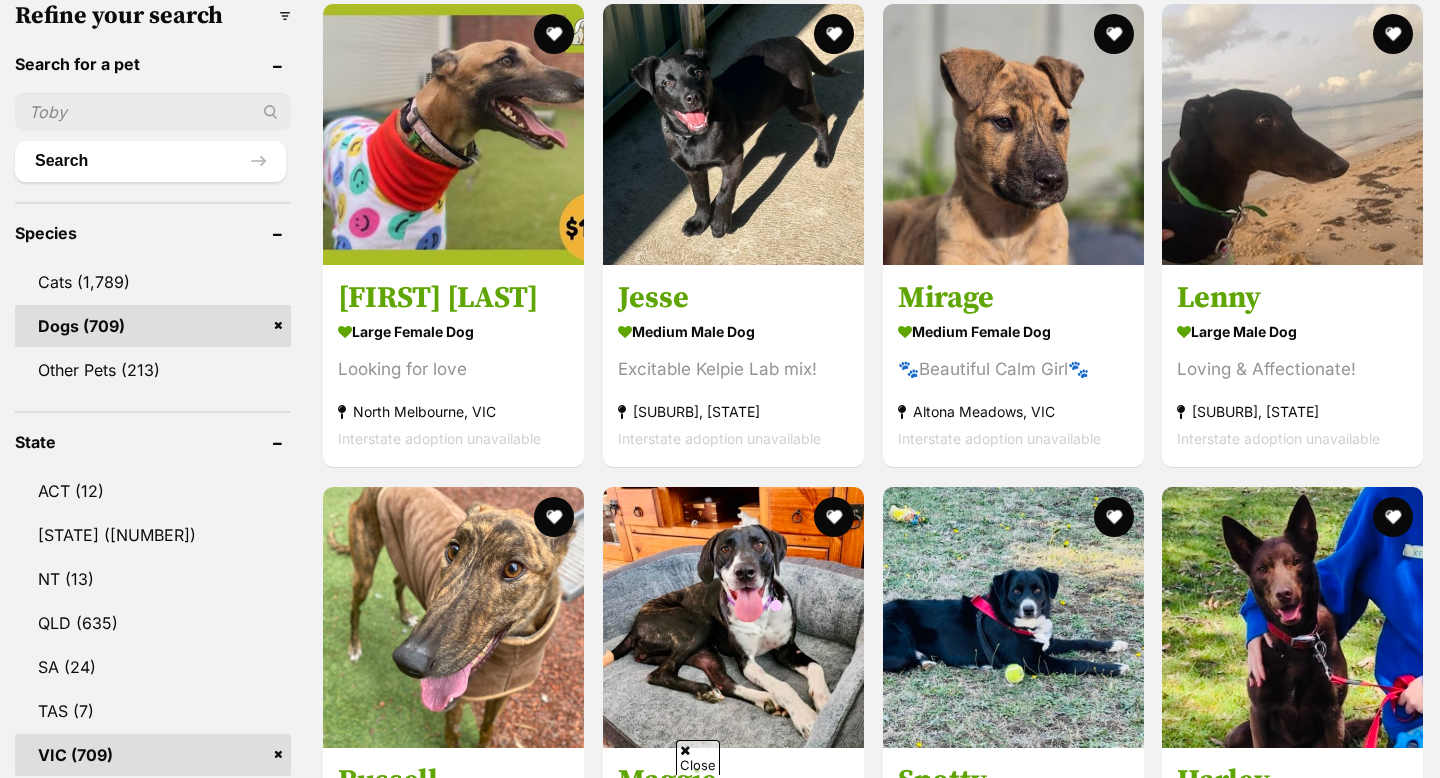 scroll, scrollTop: 595, scrollLeft: 0, axis: vertical 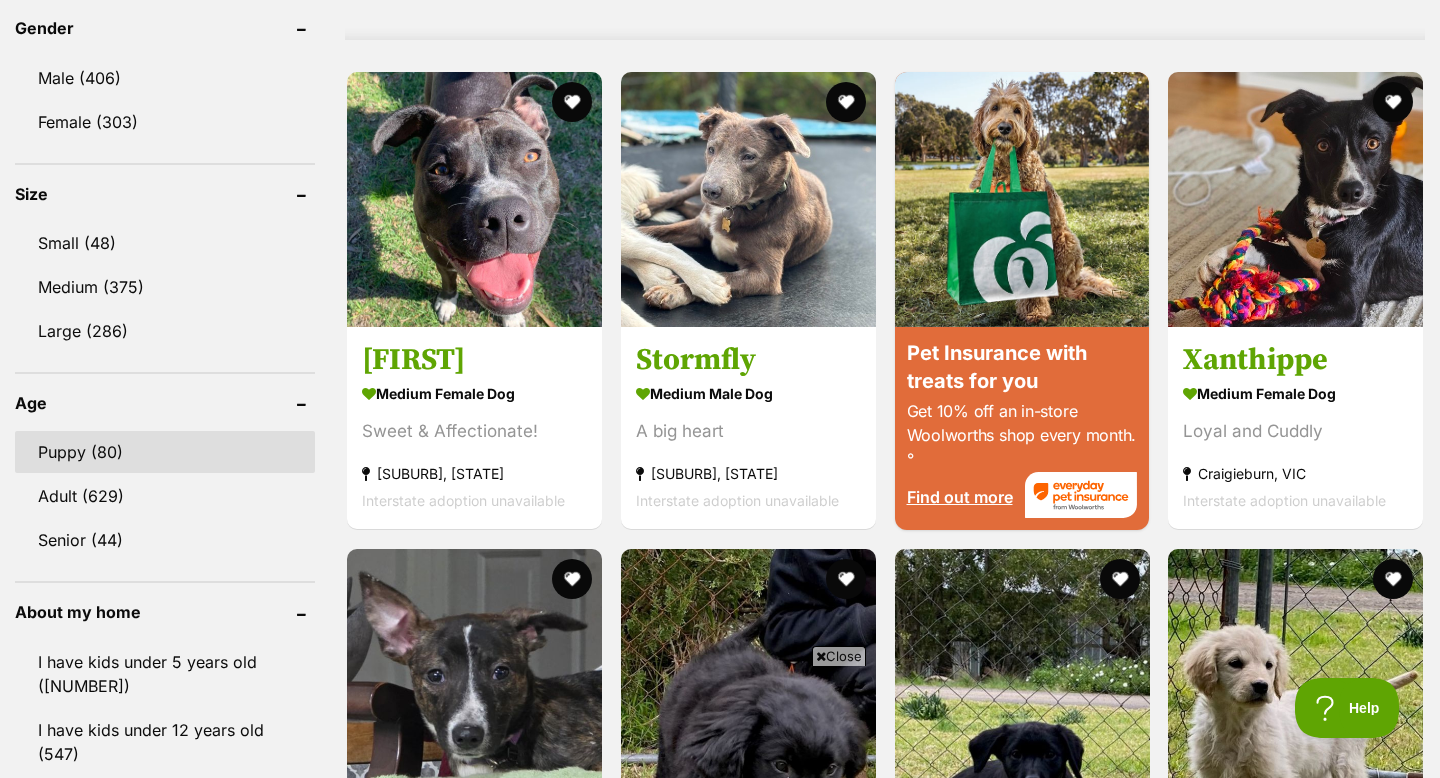 click on "Puppy (80)" at bounding box center [165, 452] 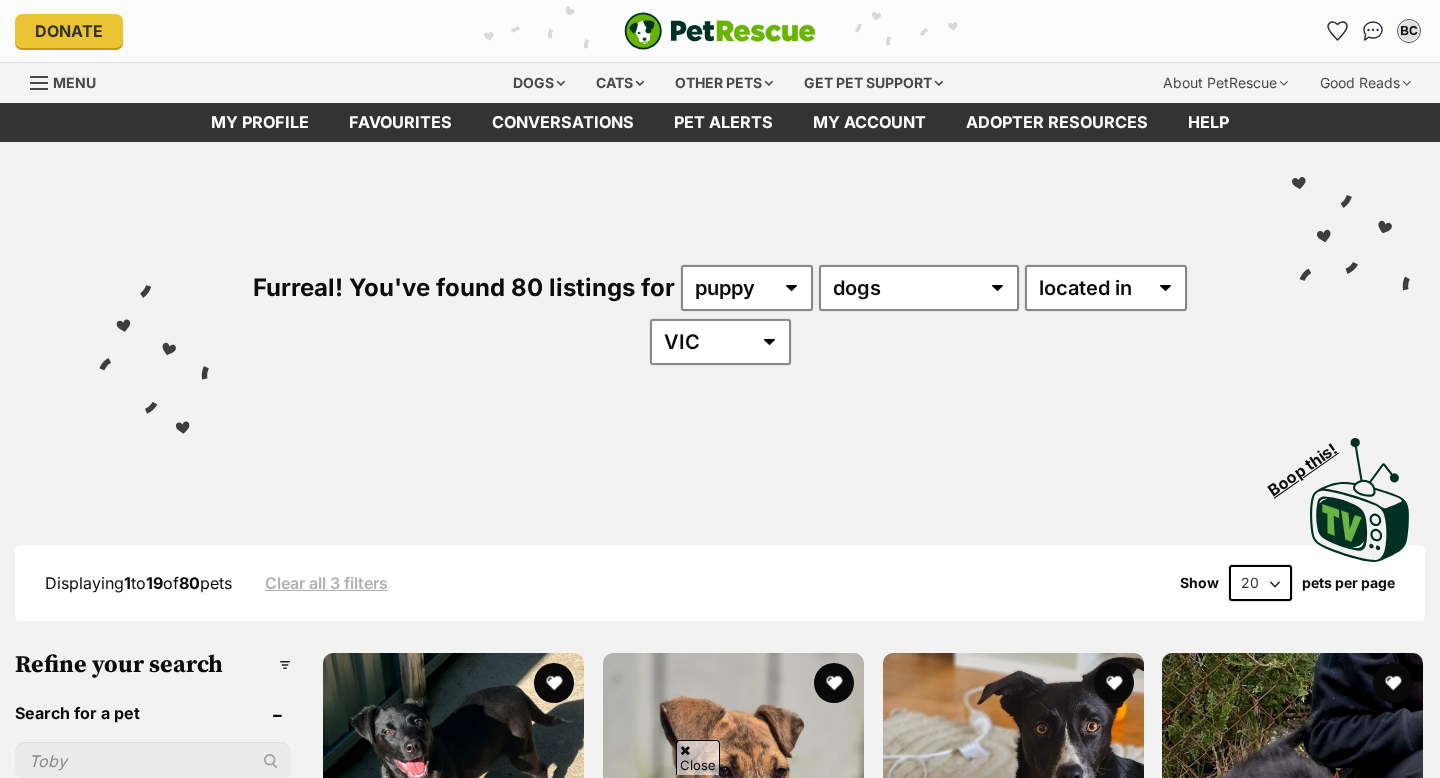 scroll, scrollTop: 855, scrollLeft: 0, axis: vertical 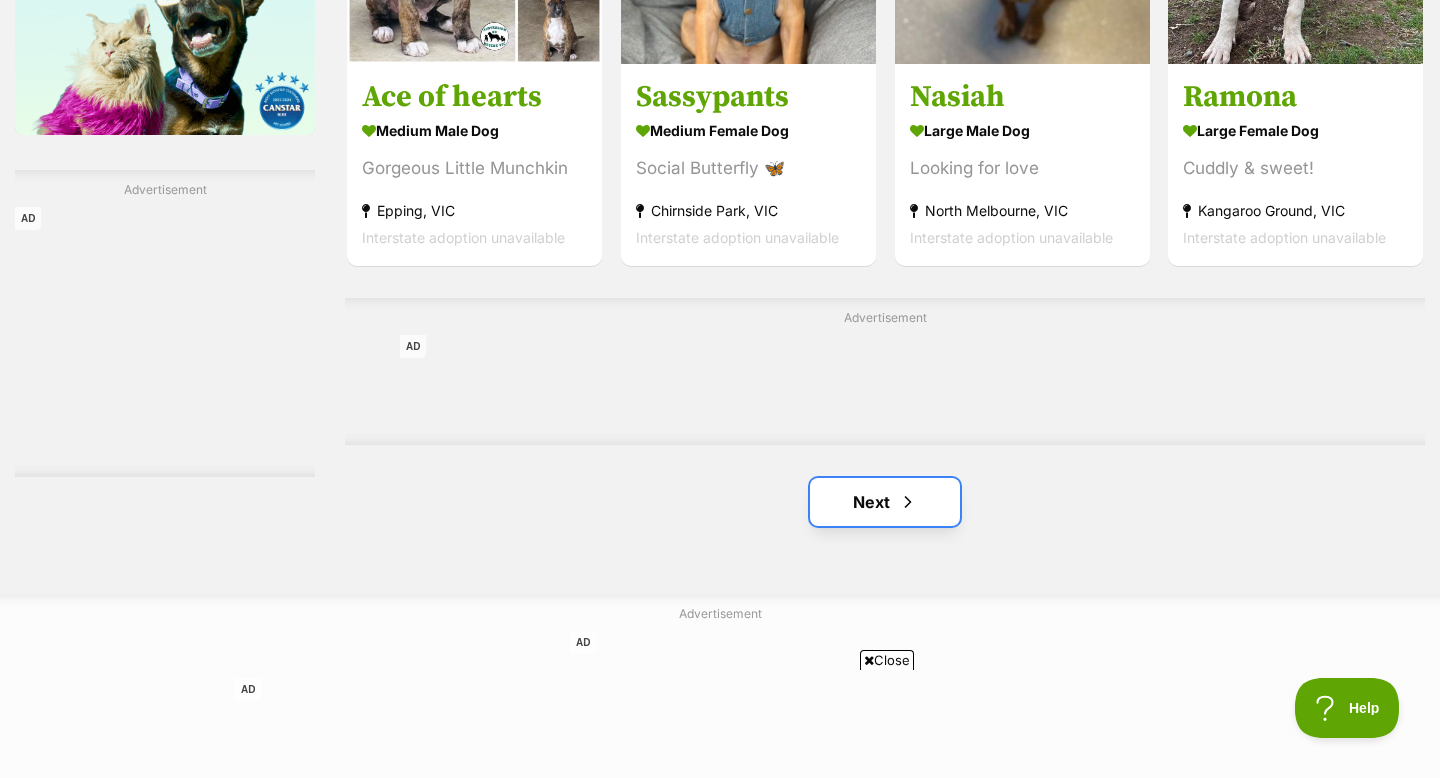 click on "Next" at bounding box center (885, 502) 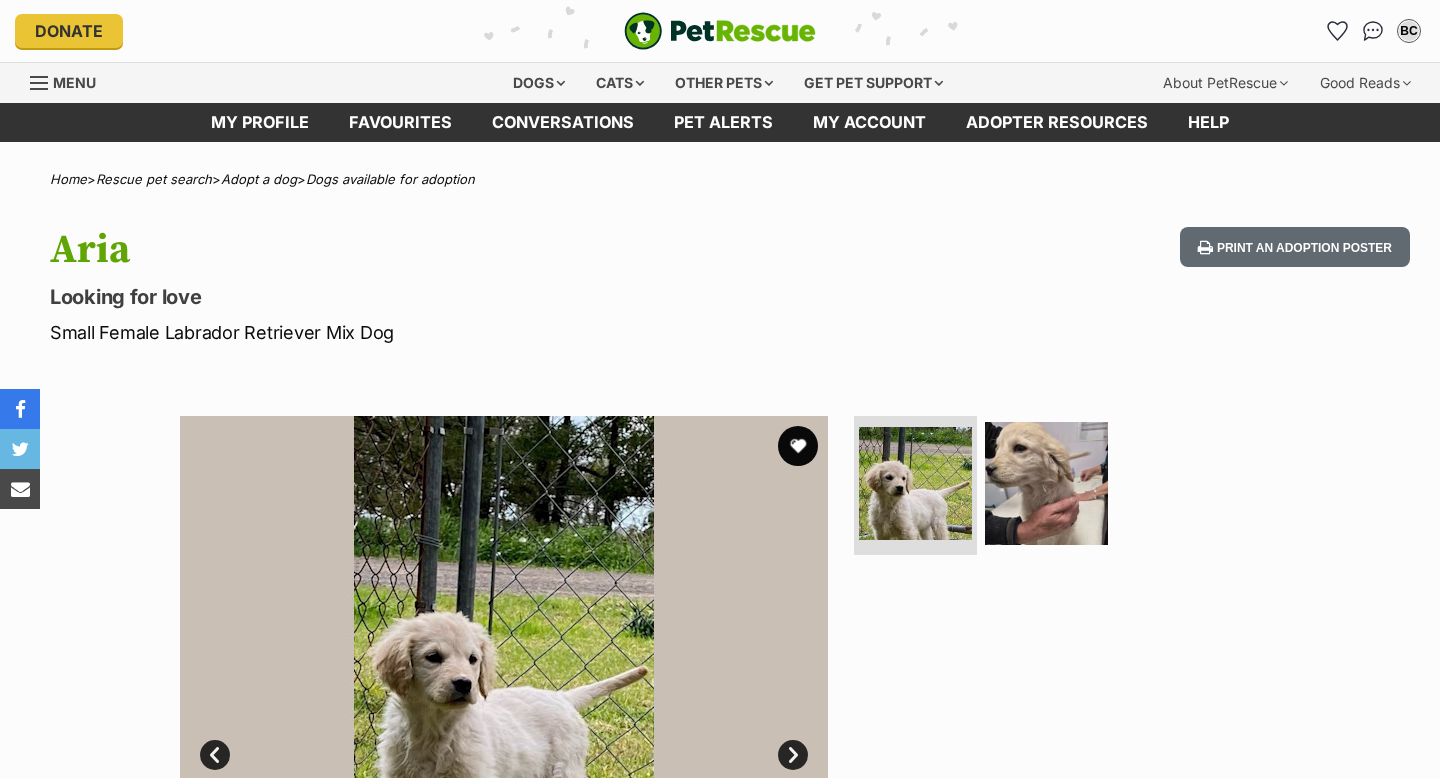 scroll, scrollTop: 0, scrollLeft: 0, axis: both 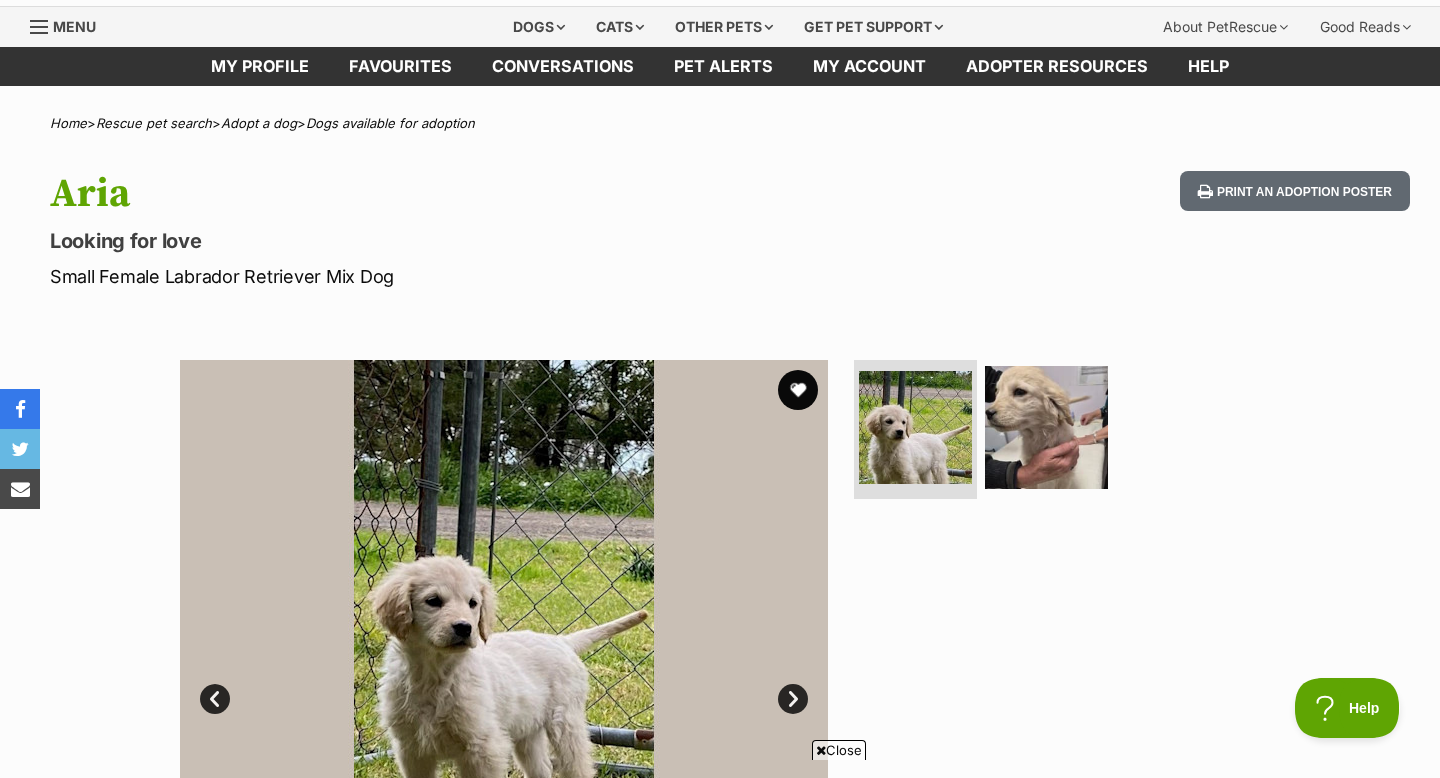 drag, startPoint x: 408, startPoint y: 283, endPoint x: 102, endPoint y: 277, distance: 306.0588 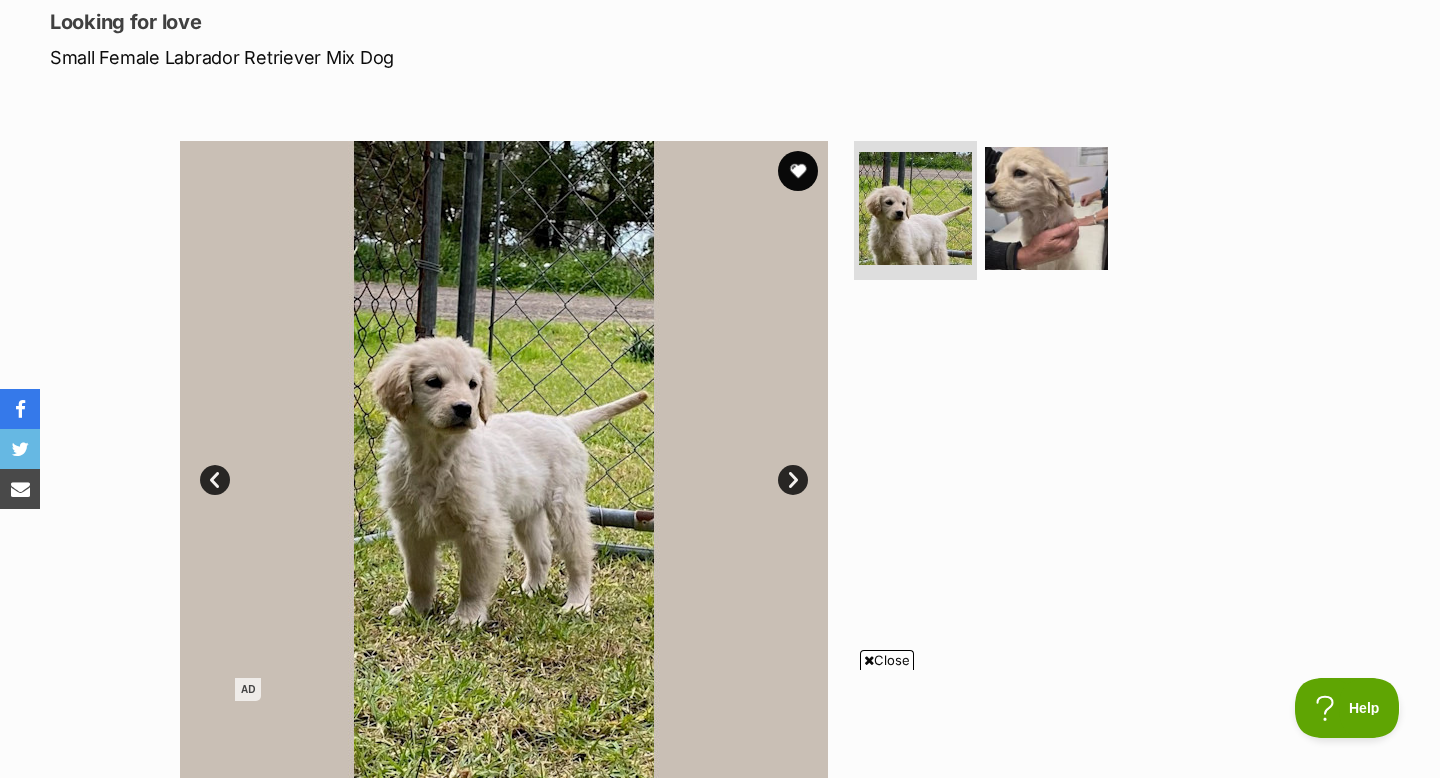 scroll, scrollTop: 316, scrollLeft: 0, axis: vertical 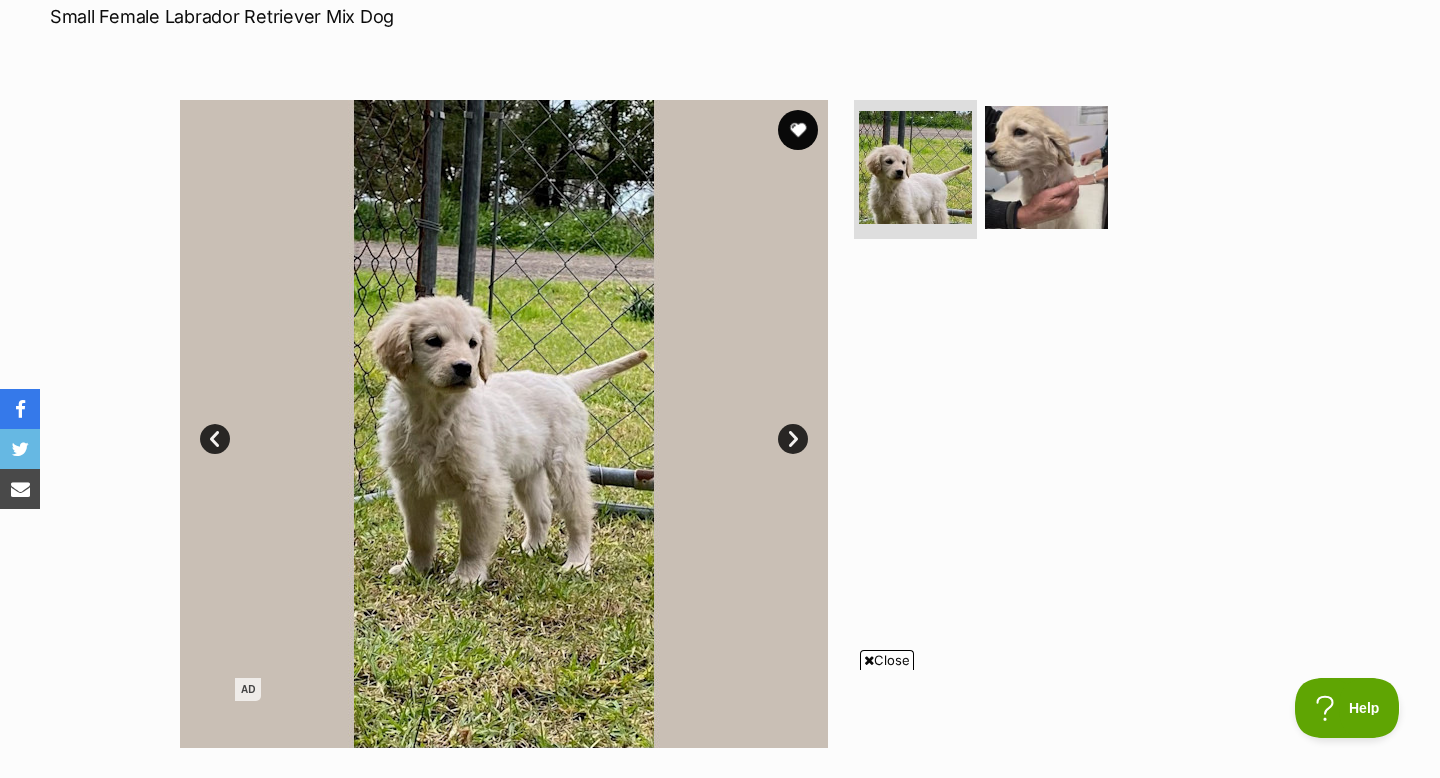click on "Next" at bounding box center [793, 439] 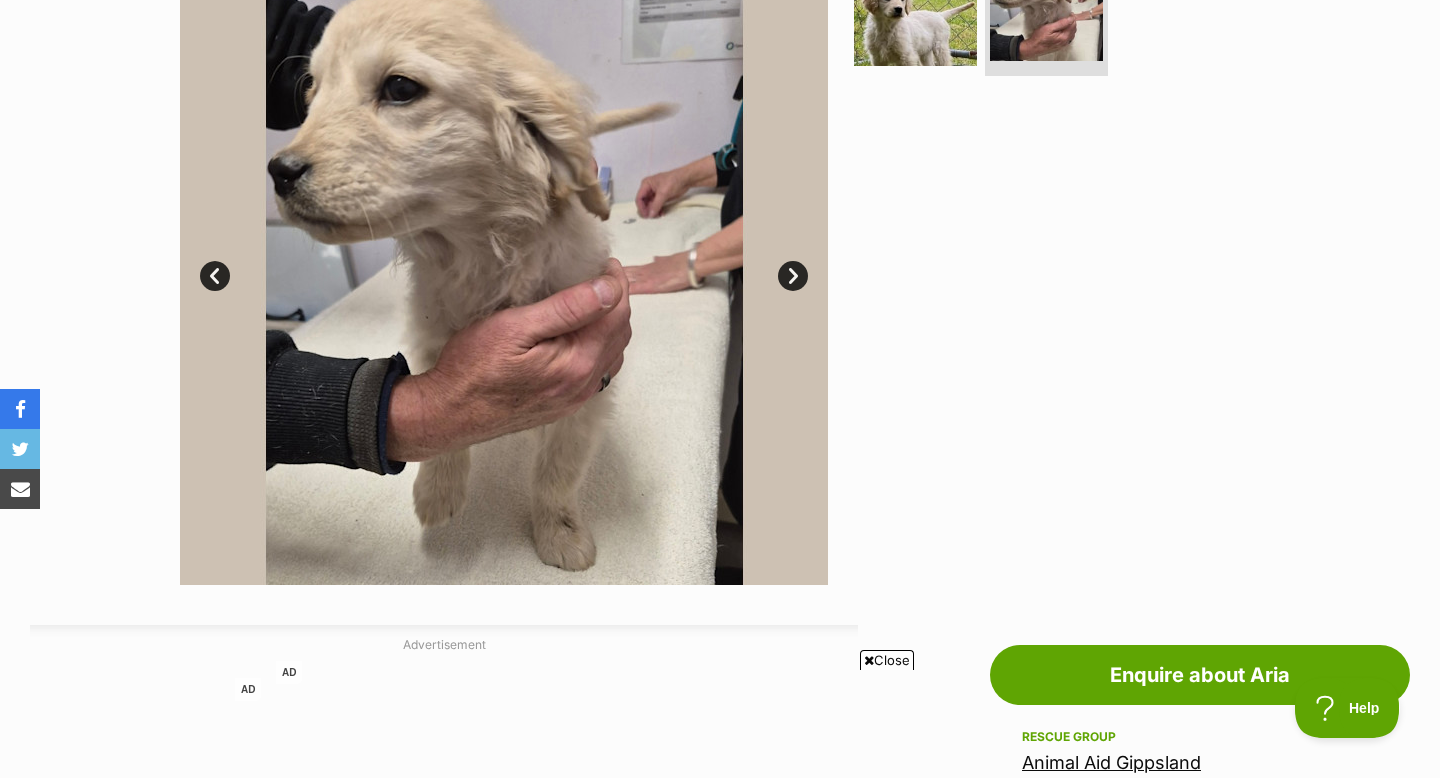 scroll, scrollTop: 468, scrollLeft: 0, axis: vertical 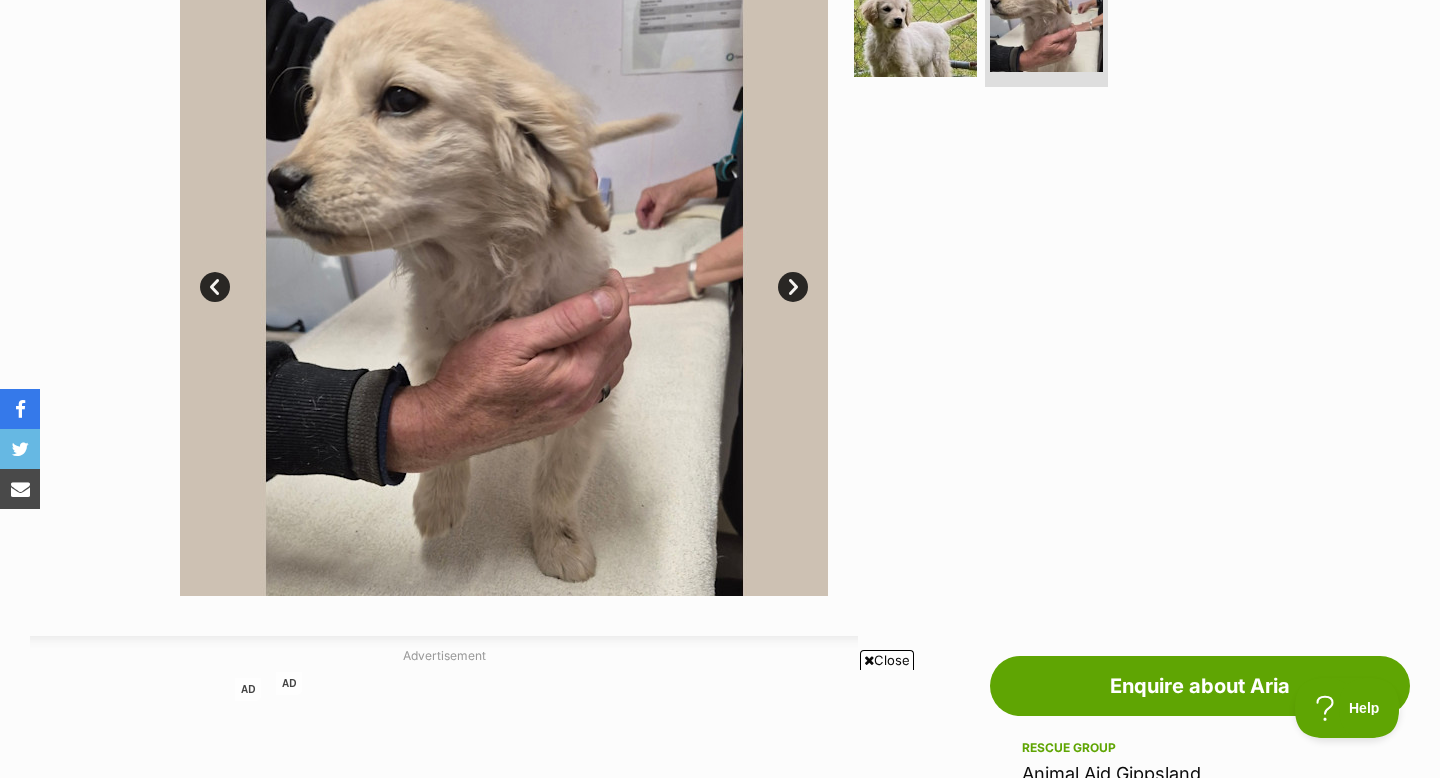 click on "Prev" at bounding box center (215, 287) 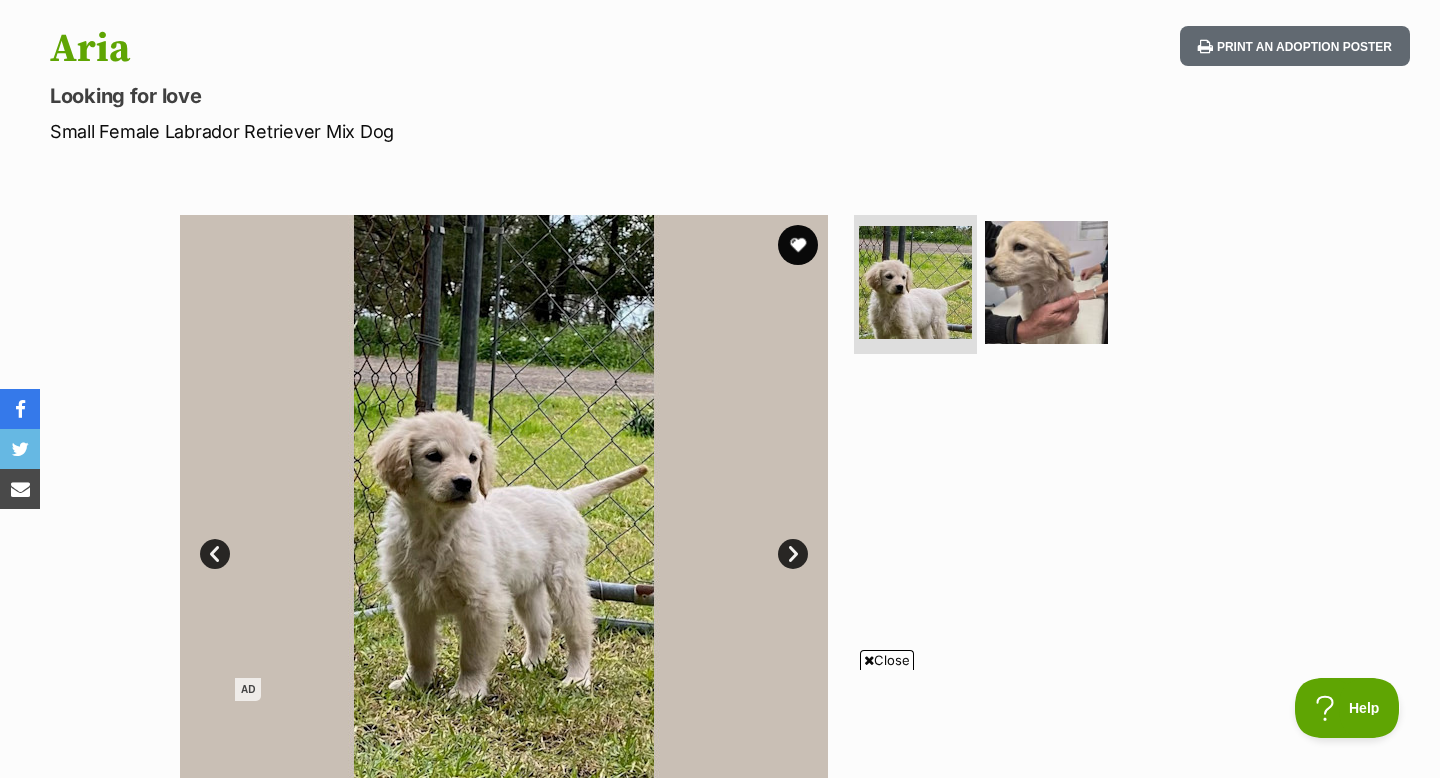 scroll, scrollTop: 161, scrollLeft: 0, axis: vertical 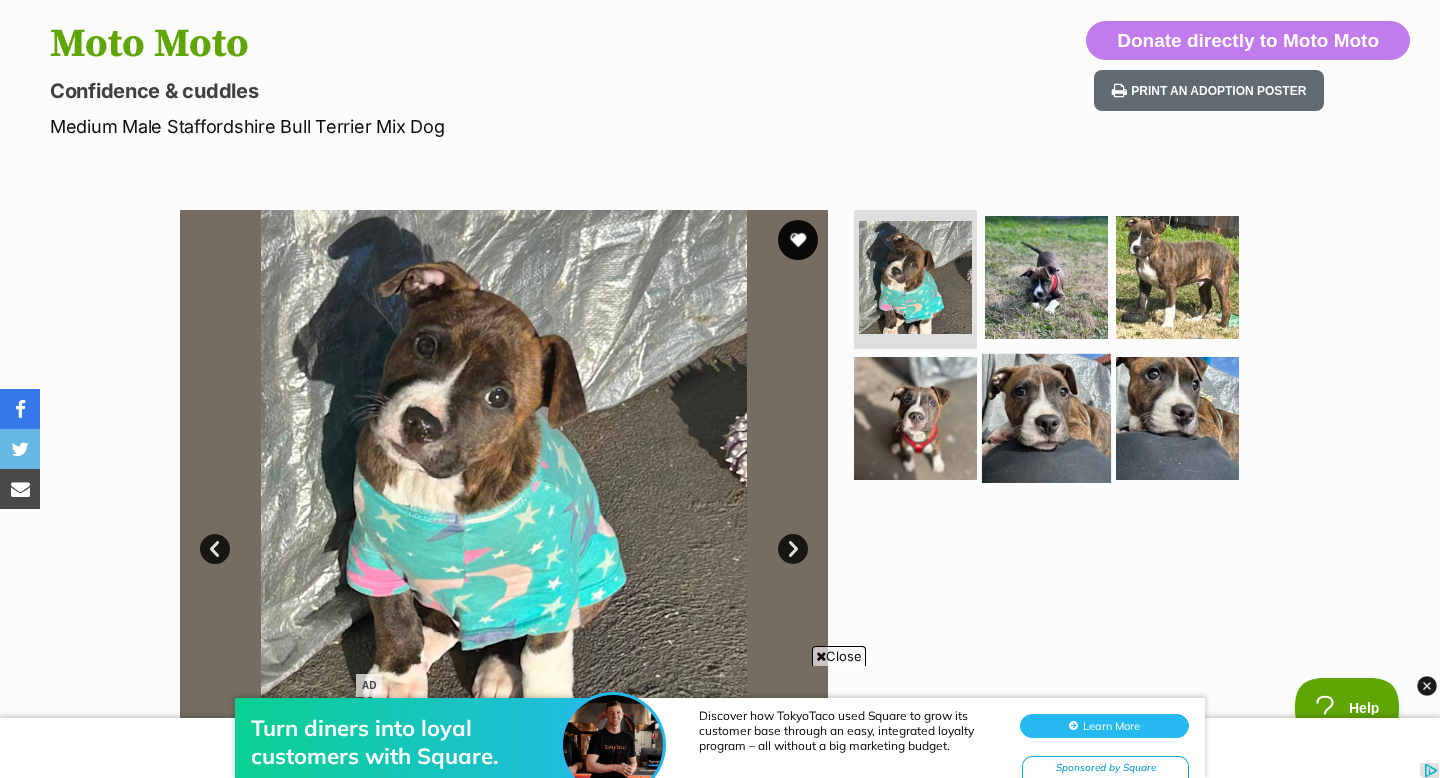 click at bounding box center [1046, 418] 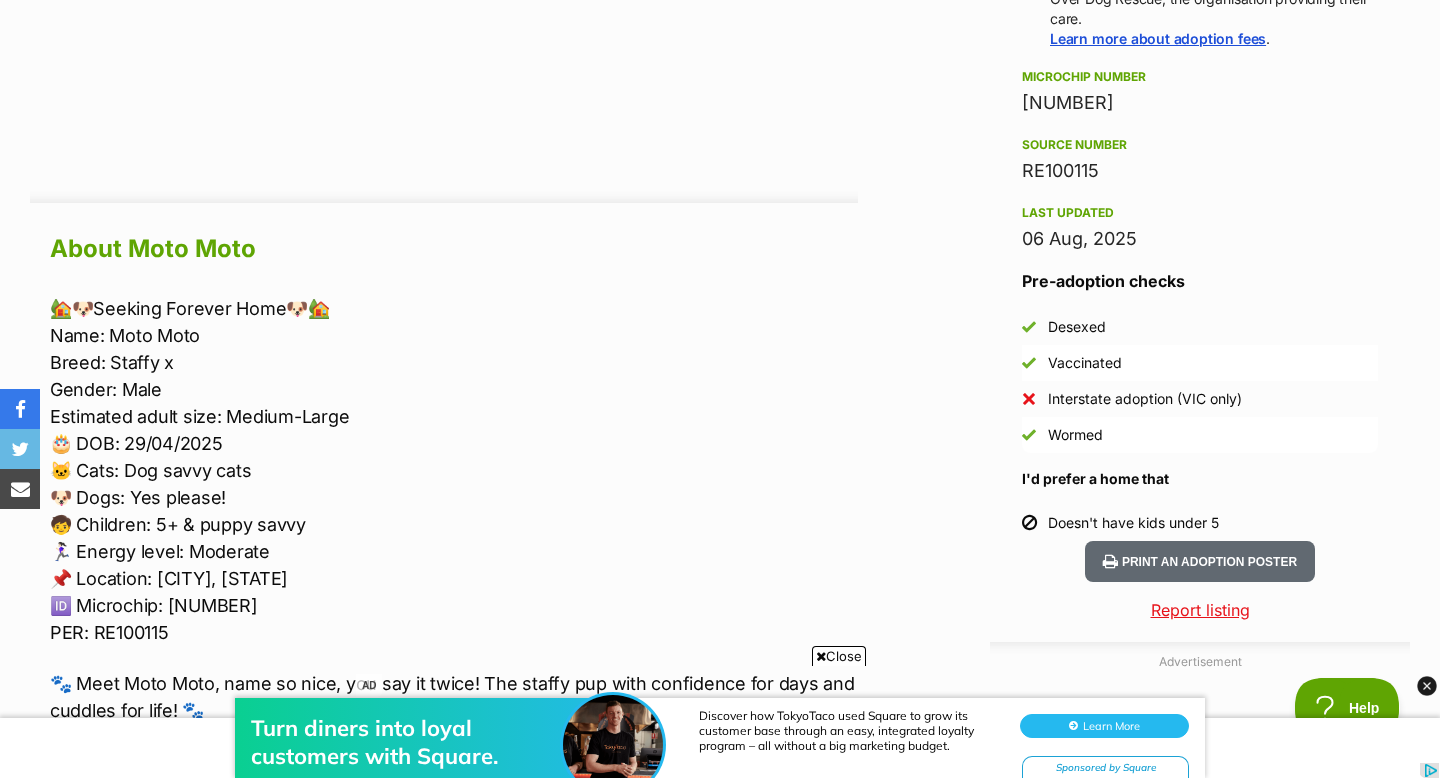scroll, scrollTop: 1558, scrollLeft: 0, axis: vertical 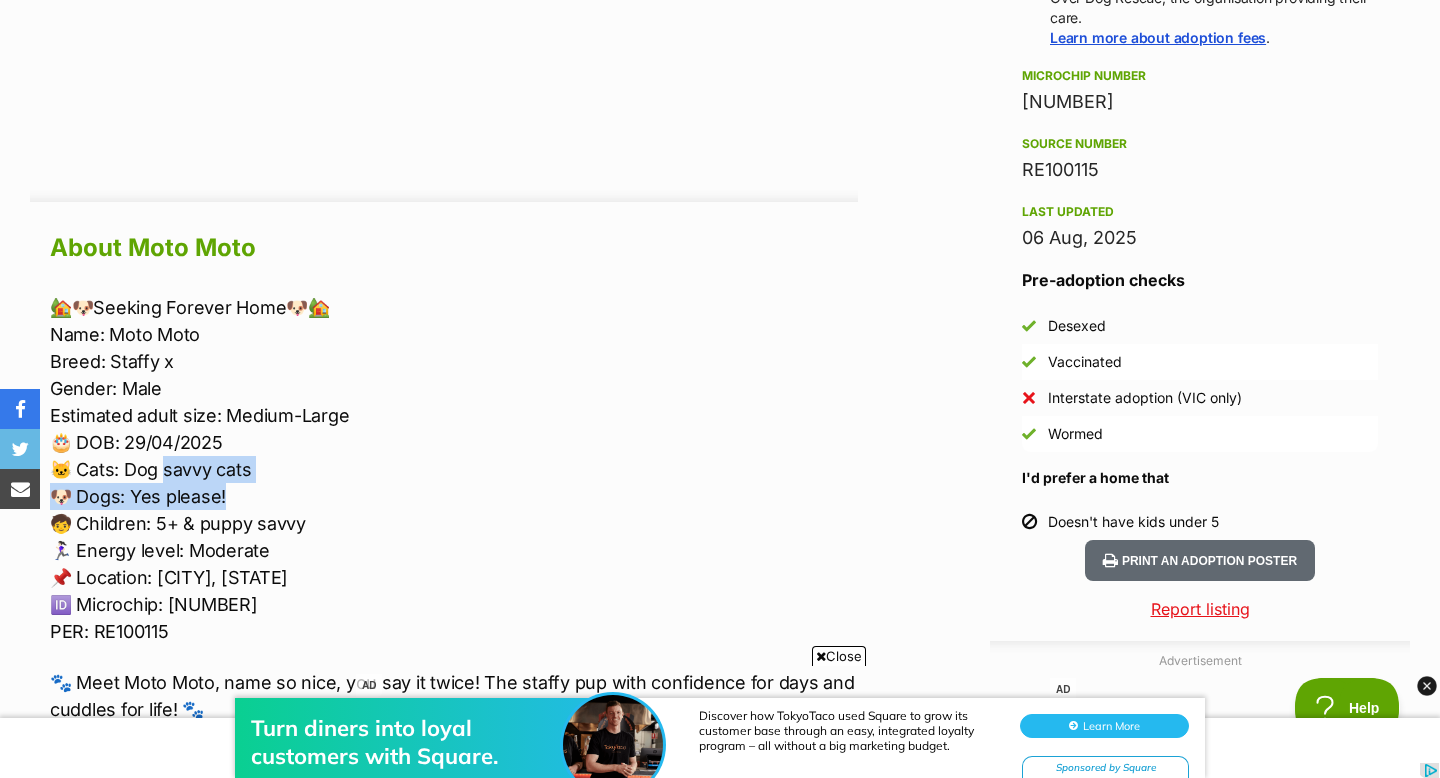 drag, startPoint x: 156, startPoint y: 467, endPoint x: 256, endPoint y: 496, distance: 104.120125 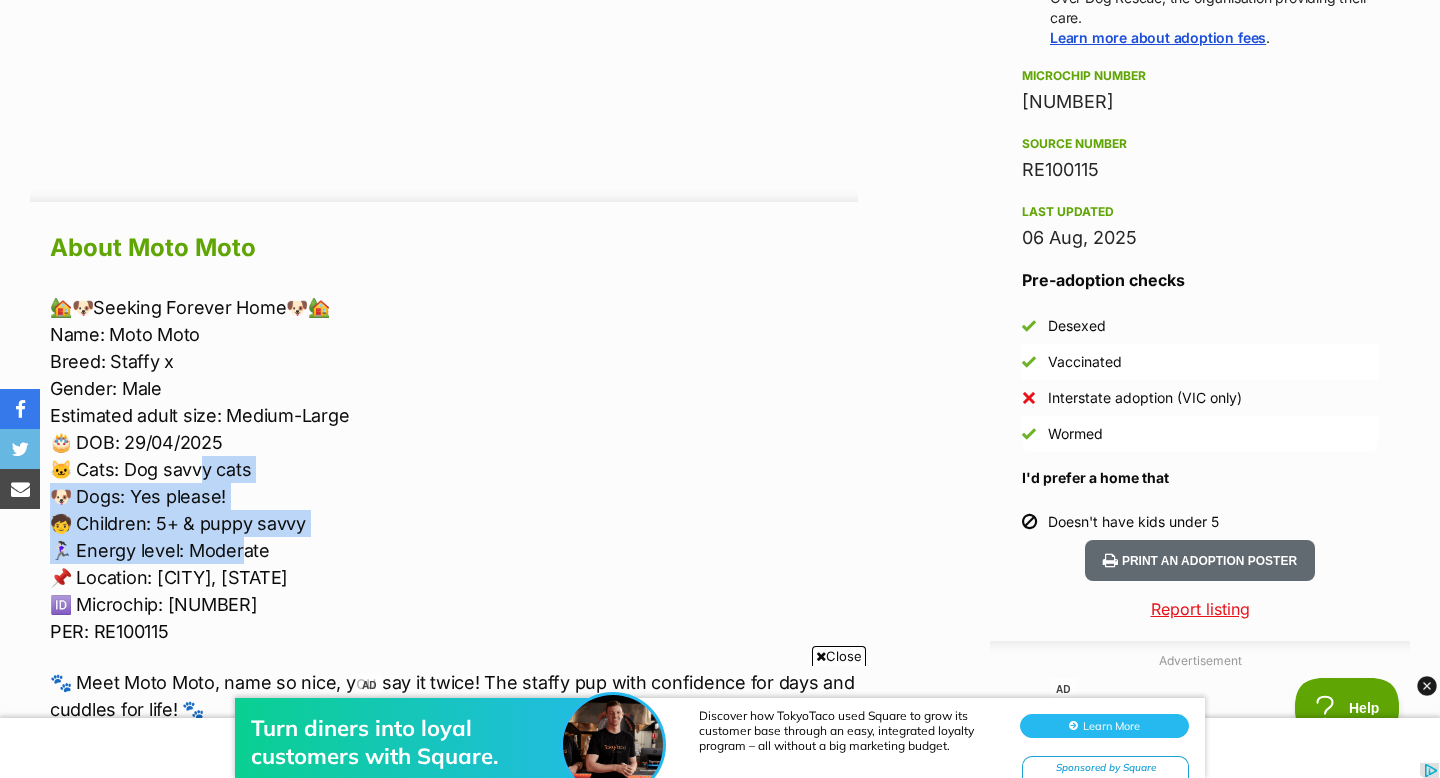 drag, startPoint x: 241, startPoint y: 550, endPoint x: 190, endPoint y: 458, distance: 105.1903 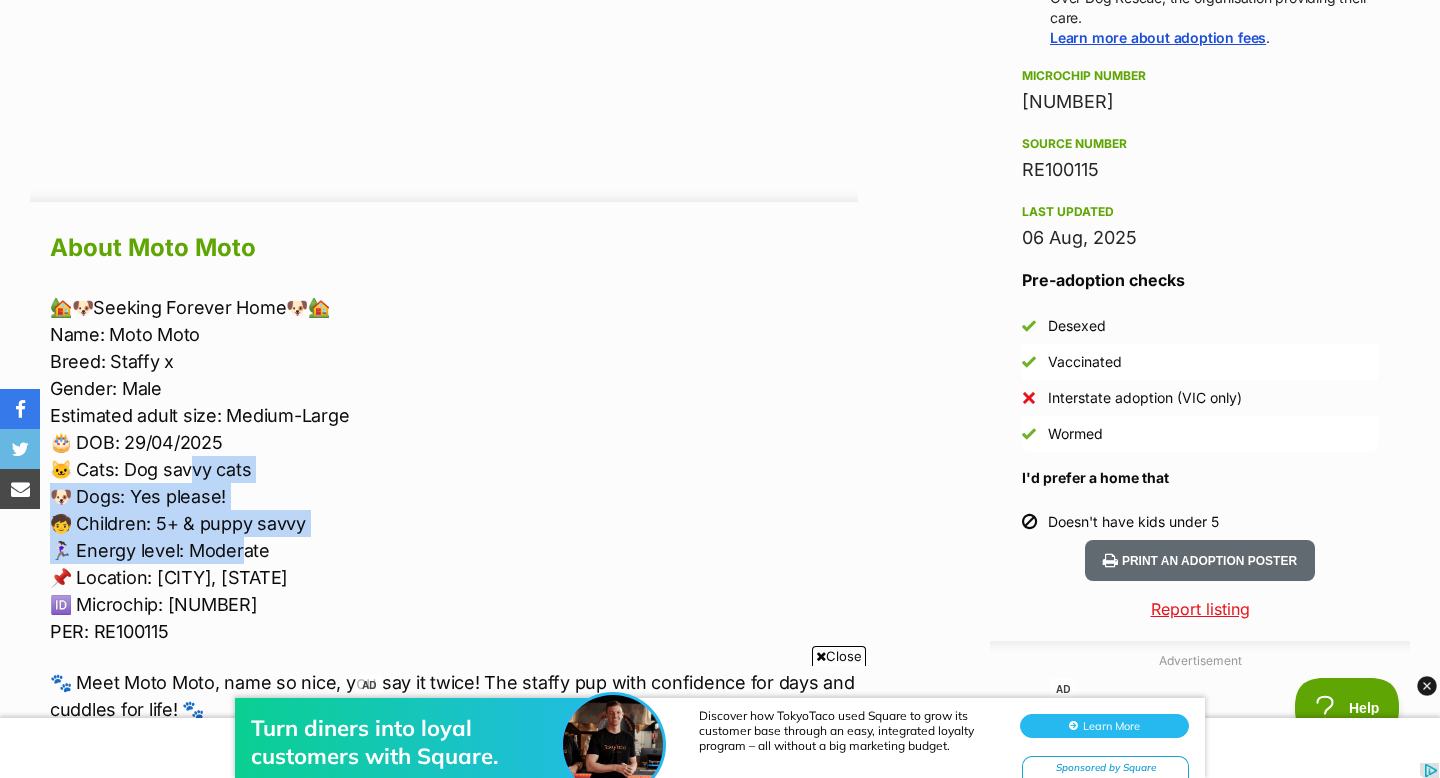 click on "🏡🐶Seeking Forever Home🐶🏡
Name: Moto Moto
Breed: Staffy x
Gender: Male
Estimated adult size: Medium-Large
🎂 DOB: 29/04/2025
🐱 Cats: Dog savvy cats
🐶 Dogs: Yes please!
🧒 Children: 5+ & puppy savvy
🏃🏻‍♀️ Energy level: Moderate
📌 Location: Wallan, VIC
🆔 Microchip: 956000017404524
PER: RE100115" at bounding box center (454, 469) 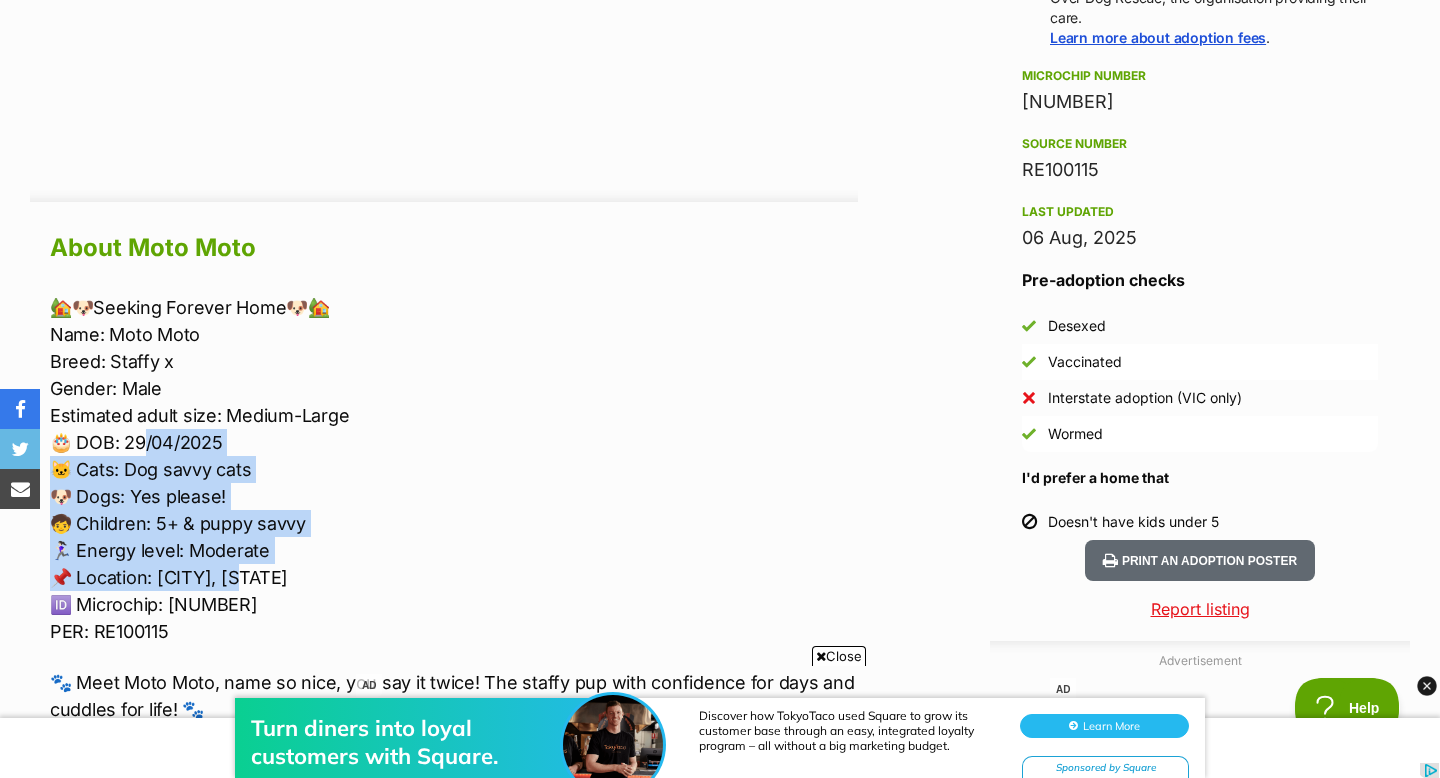 drag, startPoint x: 142, startPoint y: 445, endPoint x: 233, endPoint y: 576, distance: 159.5055 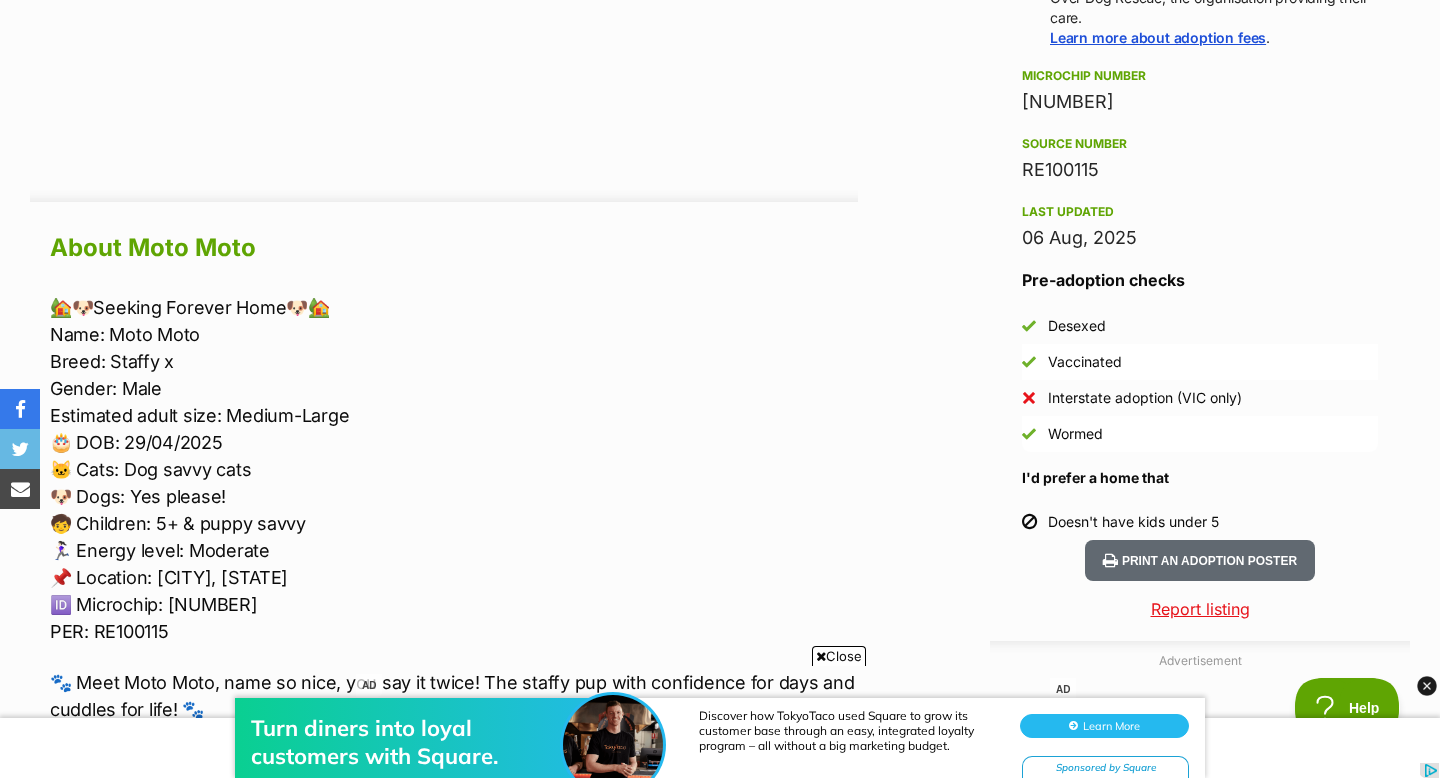 drag, startPoint x: 256, startPoint y: 598, endPoint x: 179, endPoint y: 508, distance: 118.44408 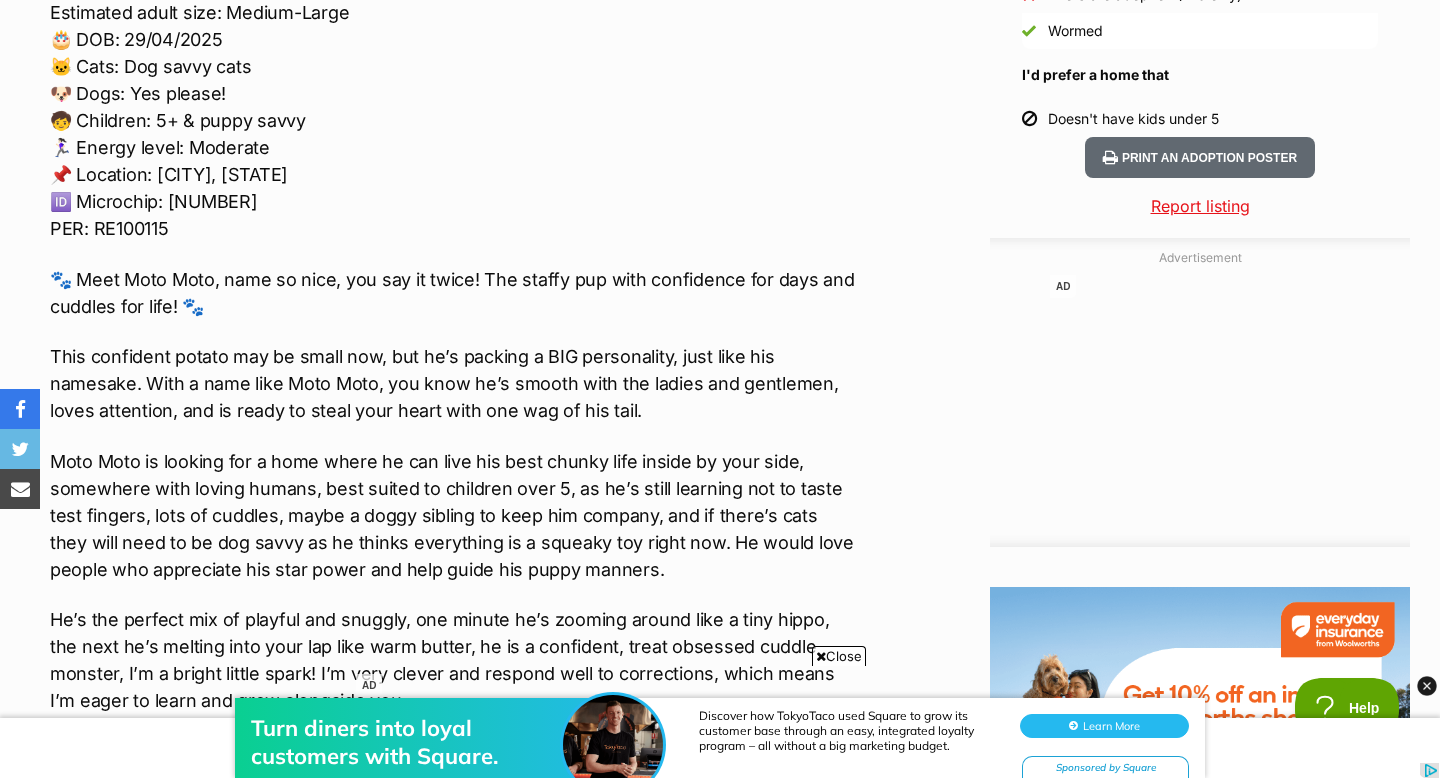 scroll, scrollTop: 1962, scrollLeft: 0, axis: vertical 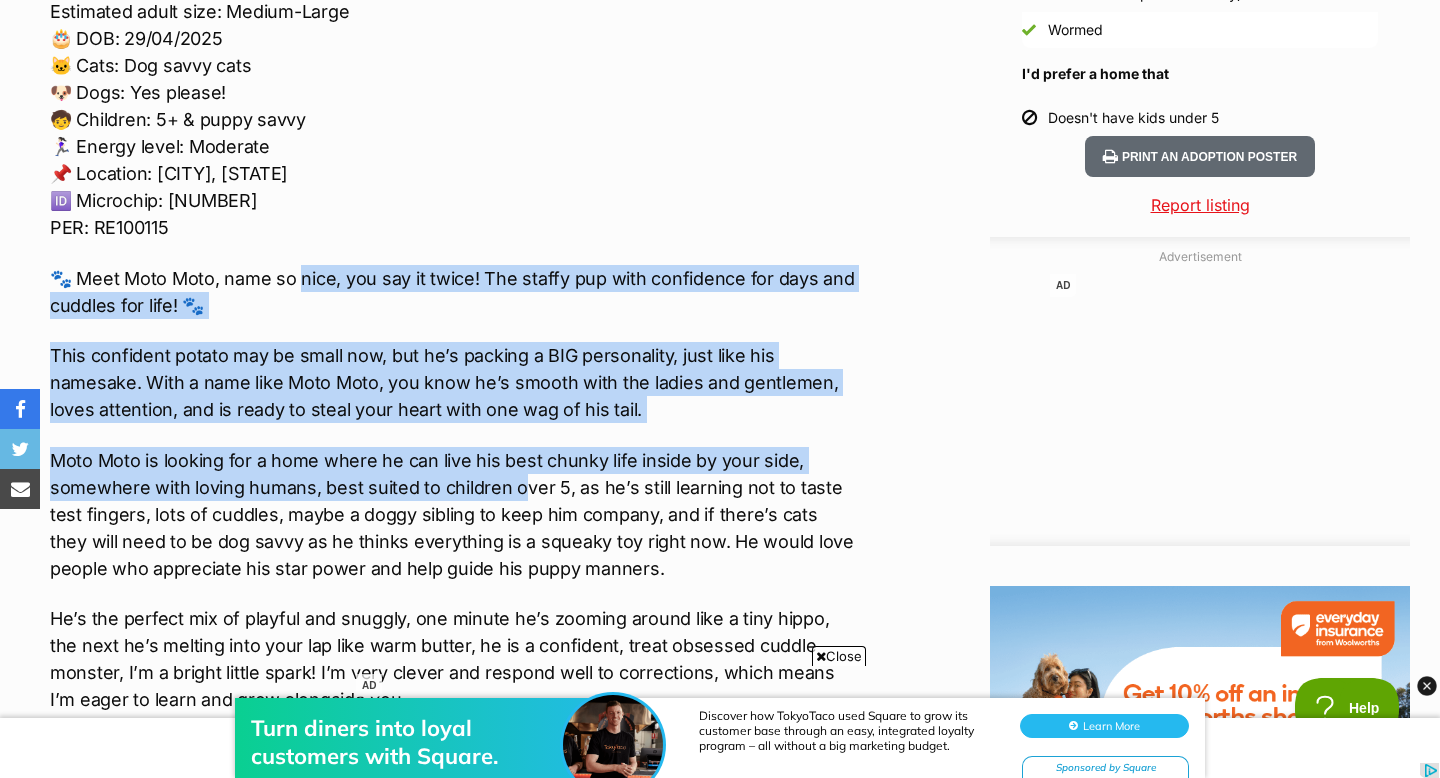 drag, startPoint x: 521, startPoint y: 478, endPoint x: 284, endPoint y: 261, distance: 321.33783 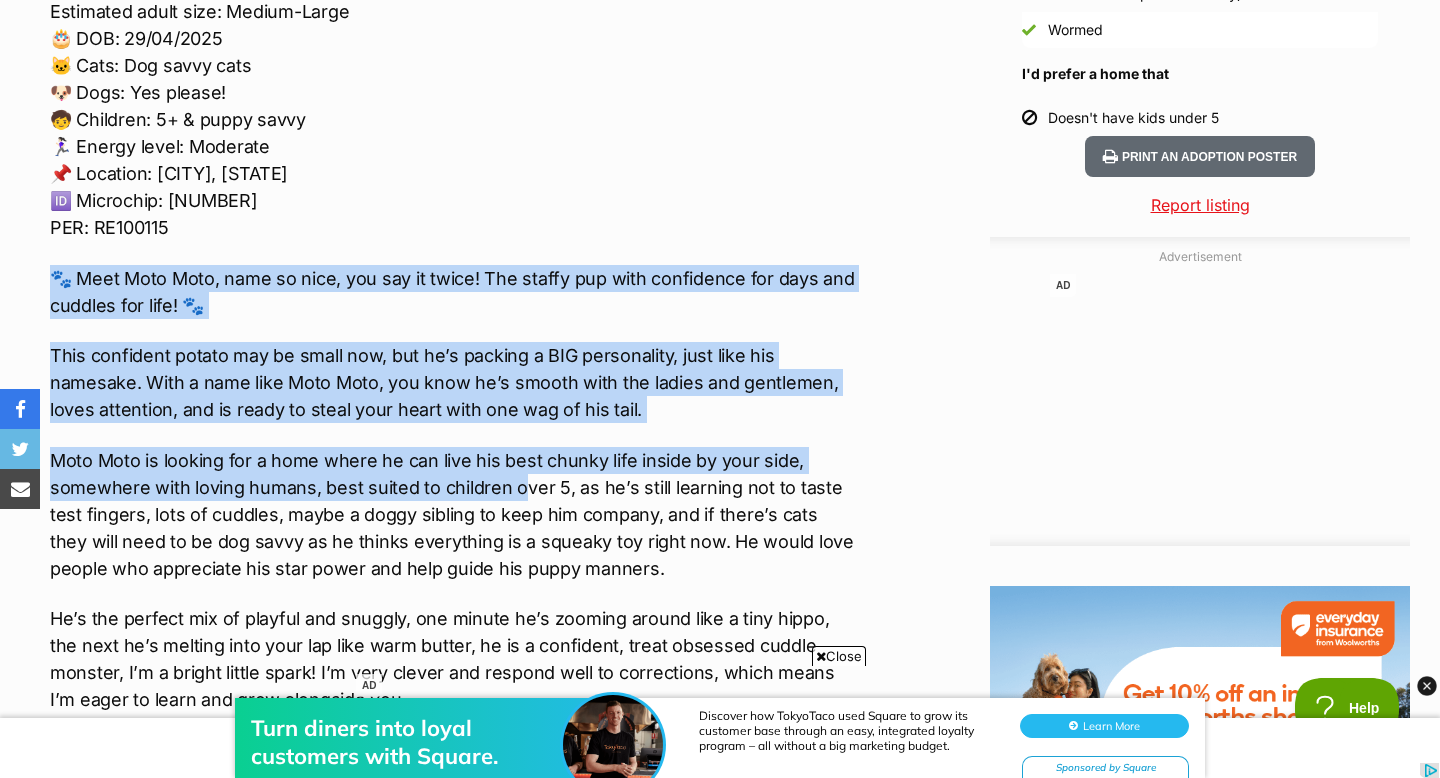 click on "🏡🐶Seeking Forever Home🐶🏡
Name: Moto Moto
Breed: Staffy x
Gender: Male
Estimated adult size: Medium-Large
🎂 DOB: 29/04/2025
🐱 Cats: Dog savvy cats
🐶 Dogs: Yes please!
🧒 Children: 5+ & puppy savvy
🏃🏻‍♀️ Energy level: Moderate
📌 Location: Wallan, VIC
🆔 Microchip: 956000017404524
PER: RE100115
🐾 Meet Moto Moto, name so nice, you say it twice! The staffy pup with confidence for days and cuddles for life! 🐾
This confident potato may be small now, but he’s packing a BIG personality, just like his namesake. With a name like Moto Moto, you know he’s smooth with the ladies and gentlemen, loves attention, and is ready to steal your heart with one wag of his tail.
Playtime is one of his absolute favourite activities! He loves to romp around and chase after his toys or bonus if you have another doggy friend for him to let his playful side shine. And just like any good puppy, His learning to settle down at night.
Love Moto Moto" at bounding box center (454, 676) 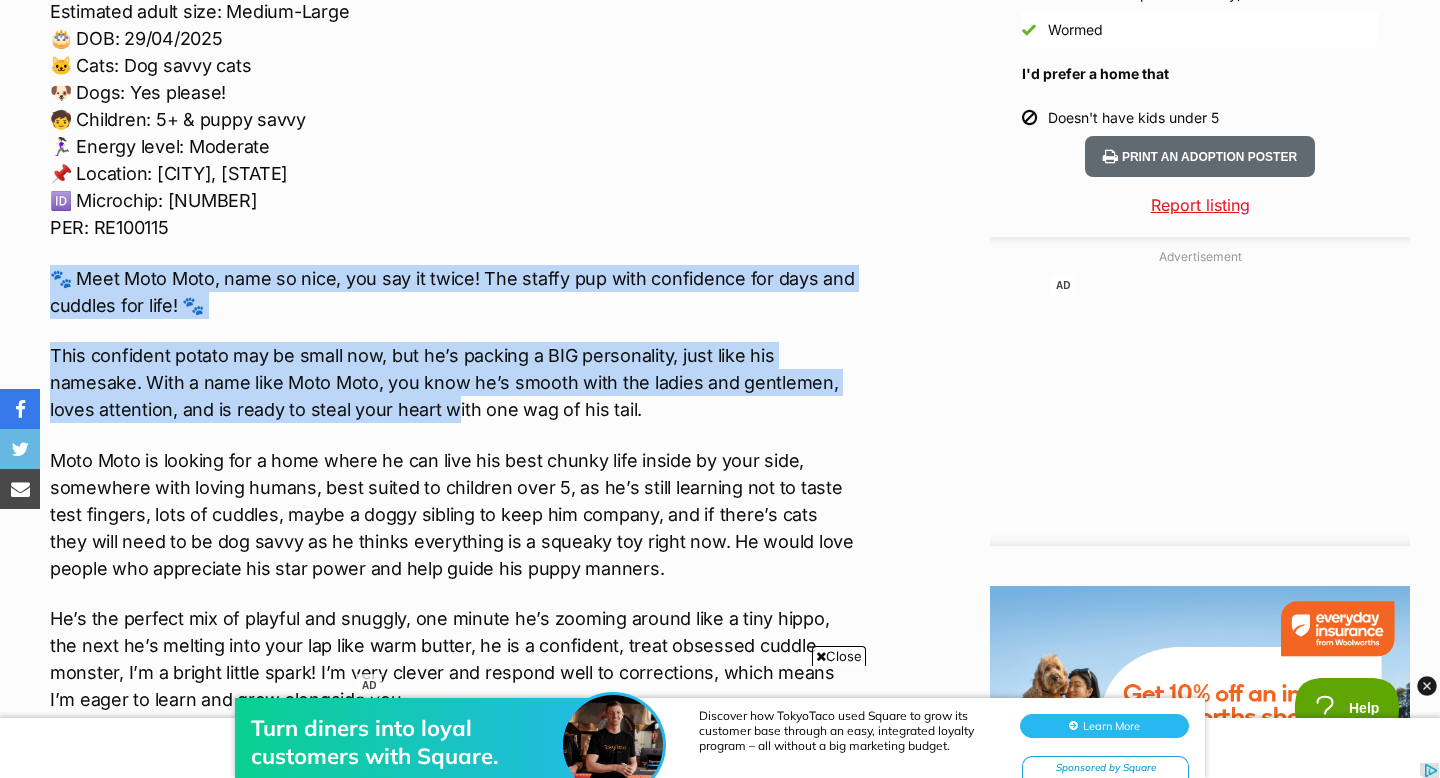 drag, startPoint x: 248, startPoint y: 254, endPoint x: 474, endPoint y: 434, distance: 288.92215 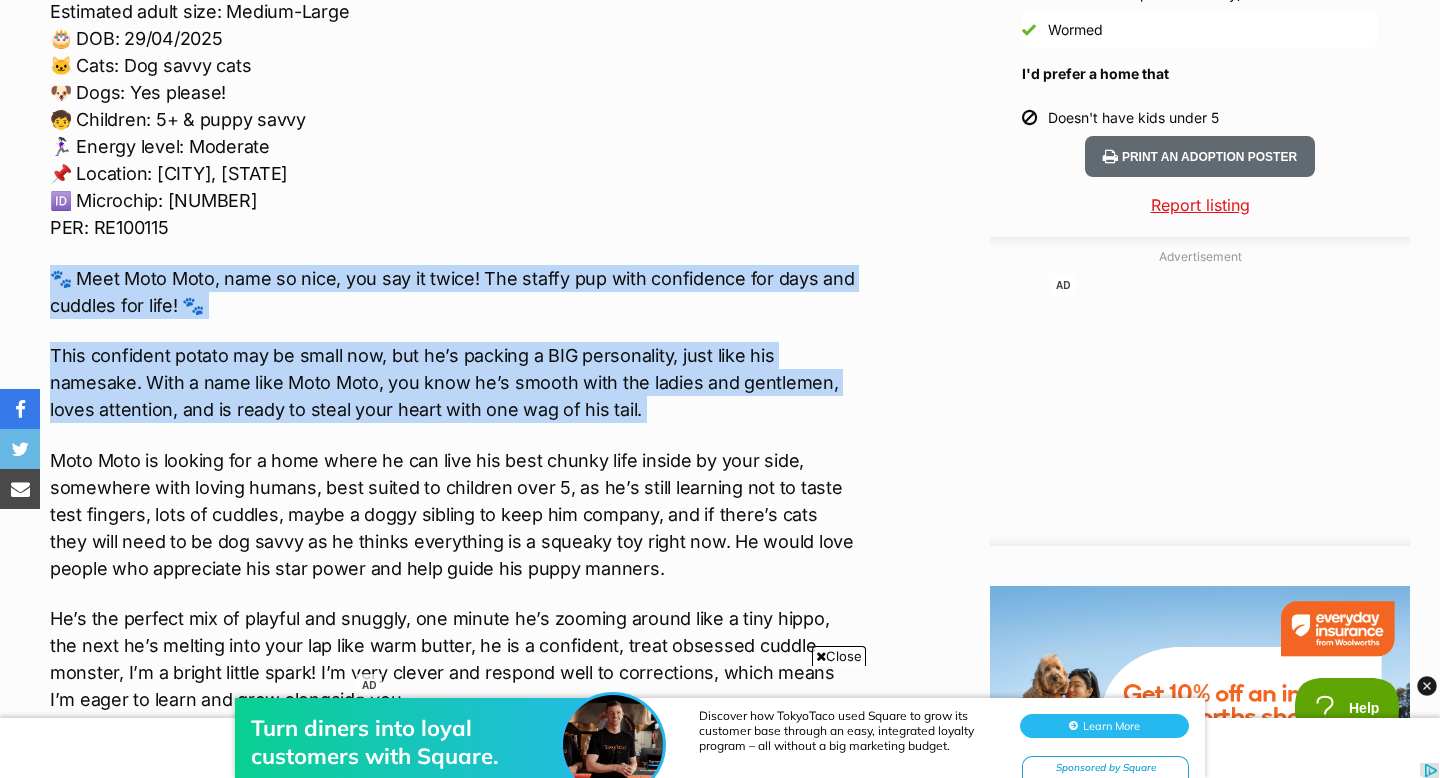 click on "🏡🐶Seeking Forever Home🐶🏡
Name: Moto Moto
Breed: Staffy x
Gender: Male
Estimated adult size: Medium-Large
🎂 DOB: 29/04/2025
🐱 Cats: Dog savvy cats
🐶 Dogs: Yes please!
🧒 Children: 5+ & puppy savvy
🏃🏻‍♀️ Energy level: Moderate
📌 Location: Wallan, VIC
🆔 Microchip: 956000017404524
PER: RE100115
🐾 Meet Moto Moto, name so nice, you say it twice! The staffy pup with confidence for days and cuddles for life! 🐾
This confident potato may be small now, but he’s packing a BIG personality, just like his namesake. With a name like Moto Moto, you know he’s smooth with the ladies and gentlemen, loves attention, and is ready to steal your heart with one wag of his tail.
Playtime is one of his absolute favourite activities! He loves to romp around and chase after his toys or bonus if you have another doggy friend for him to let his playful side shine. And just like any good puppy, His learning to settle down at night.
Love Moto Moto" at bounding box center (454, 676) 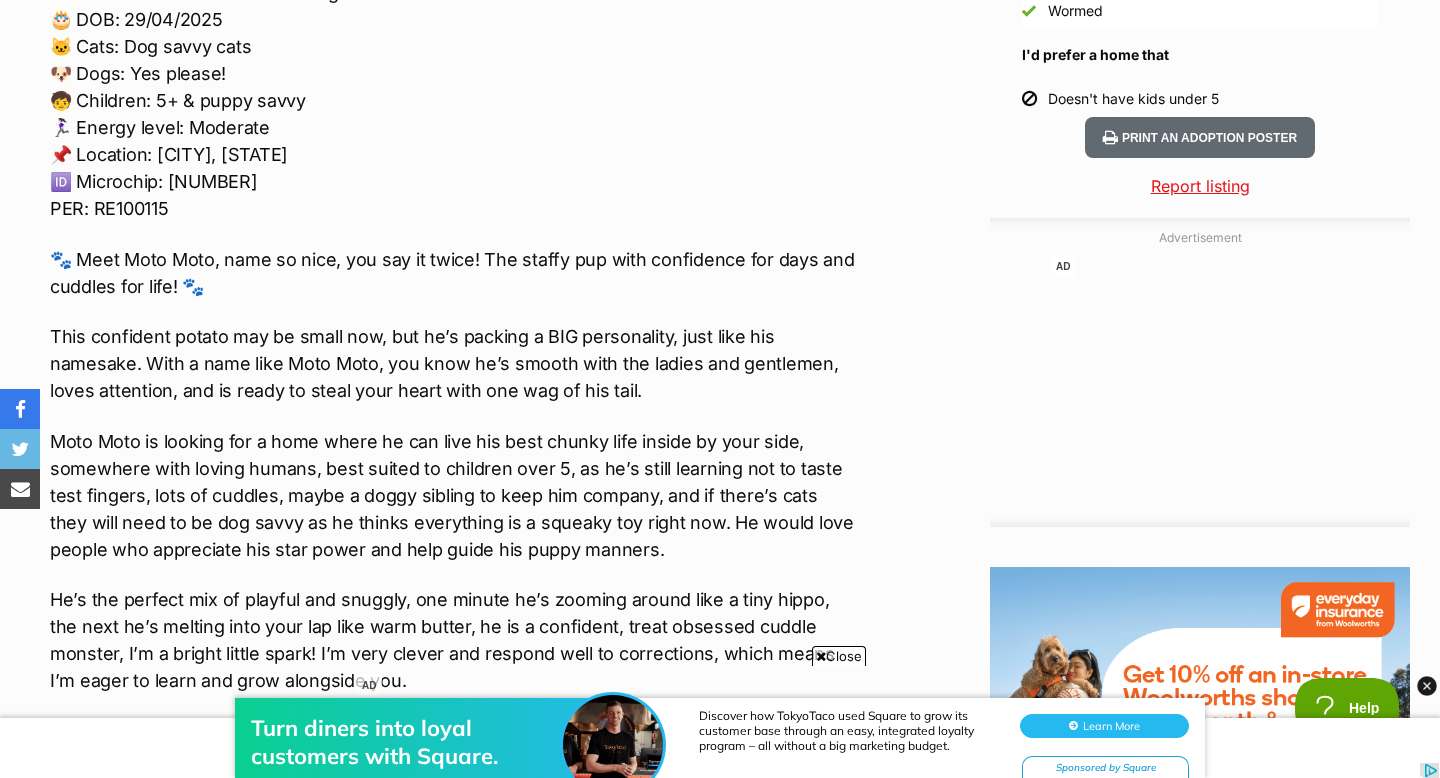 scroll, scrollTop: 1984, scrollLeft: 0, axis: vertical 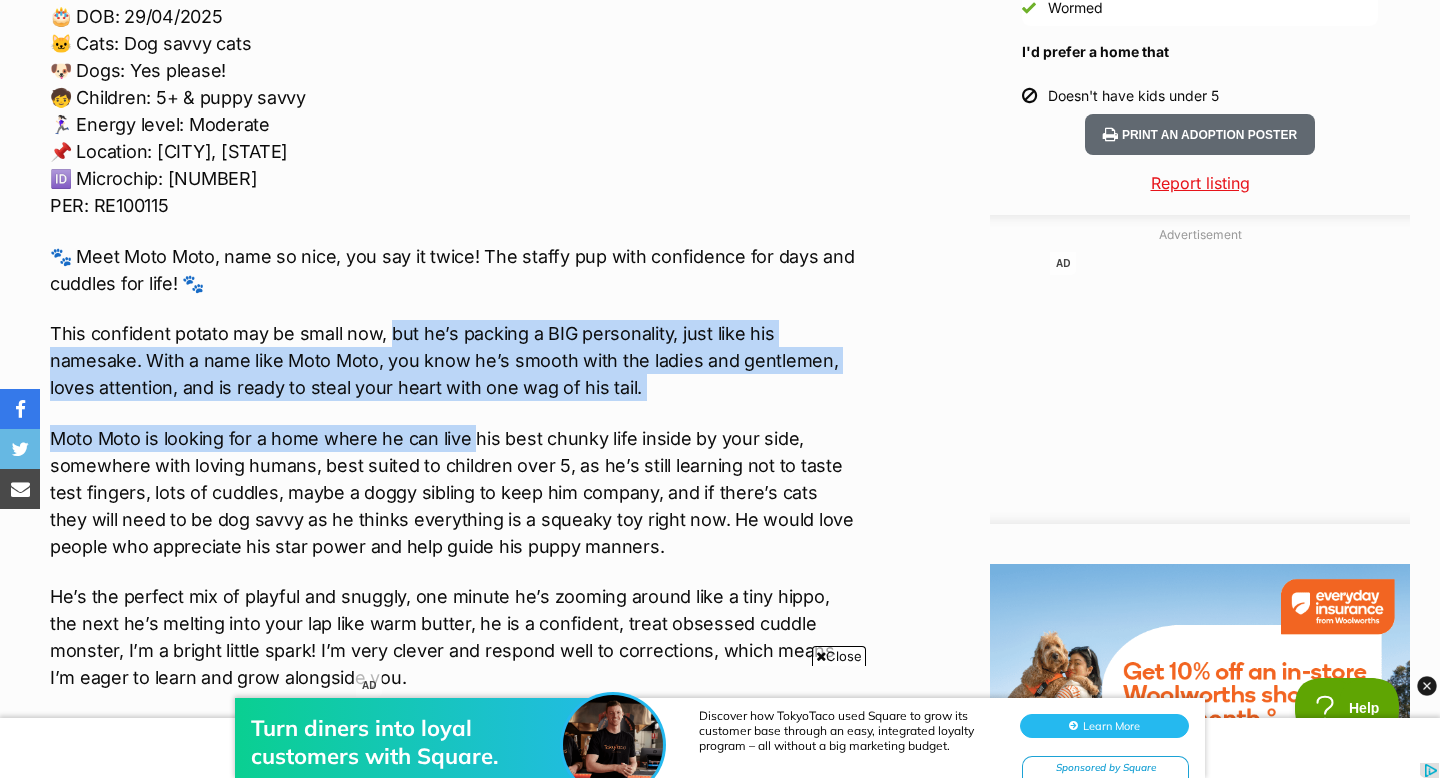 drag, startPoint x: 472, startPoint y: 427, endPoint x: 376, endPoint y: 330, distance: 136.47343 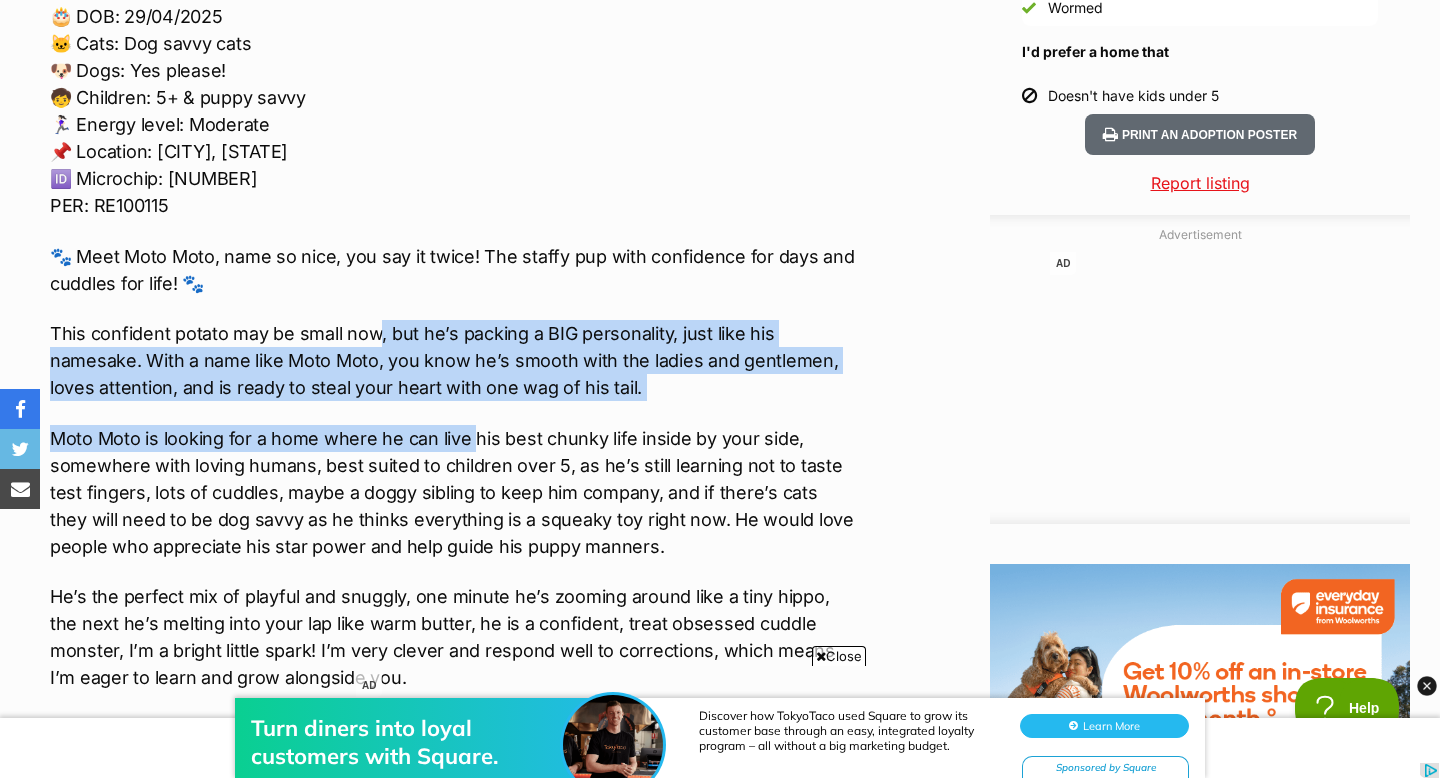 click on "This confident potato may be small now, but he’s packing a BIG personality, just like his namesake. With a name like Moto Moto, you know he’s smooth with the ladies and gentlemen, loves attention, and is ready to steal your heart with one wag of his tail." at bounding box center (454, 360) 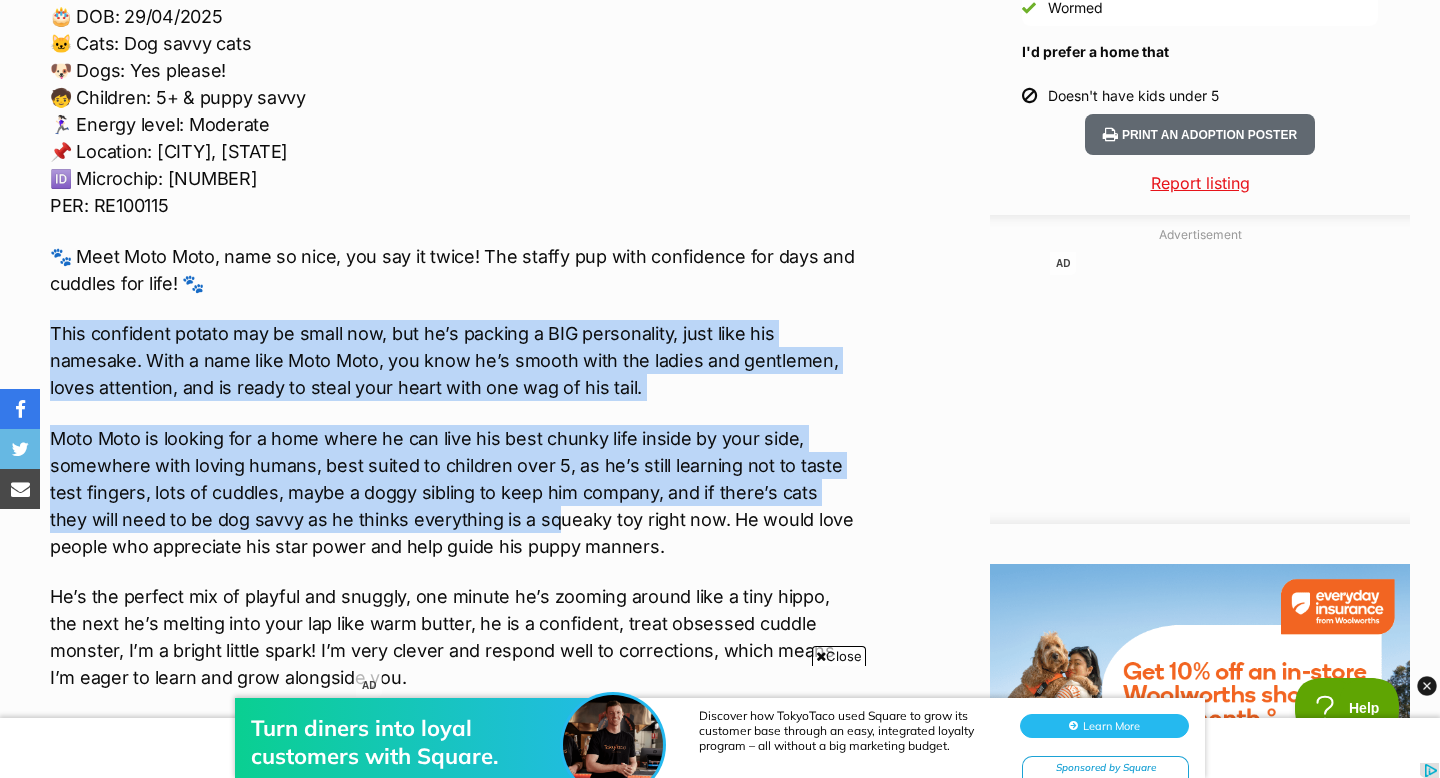 drag, startPoint x: 276, startPoint y: 309, endPoint x: 518, endPoint y: 515, distance: 317.80496 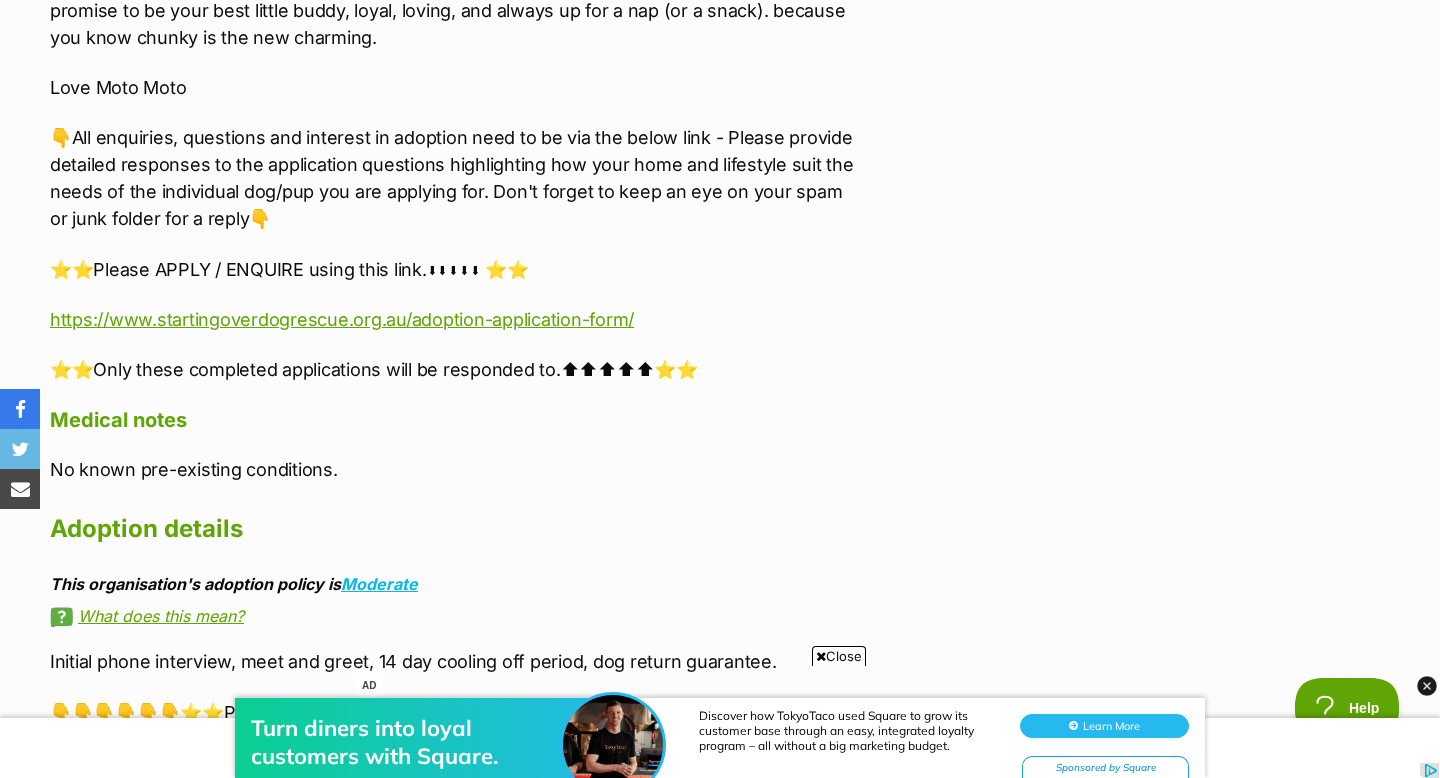 scroll, scrollTop: 3045, scrollLeft: 0, axis: vertical 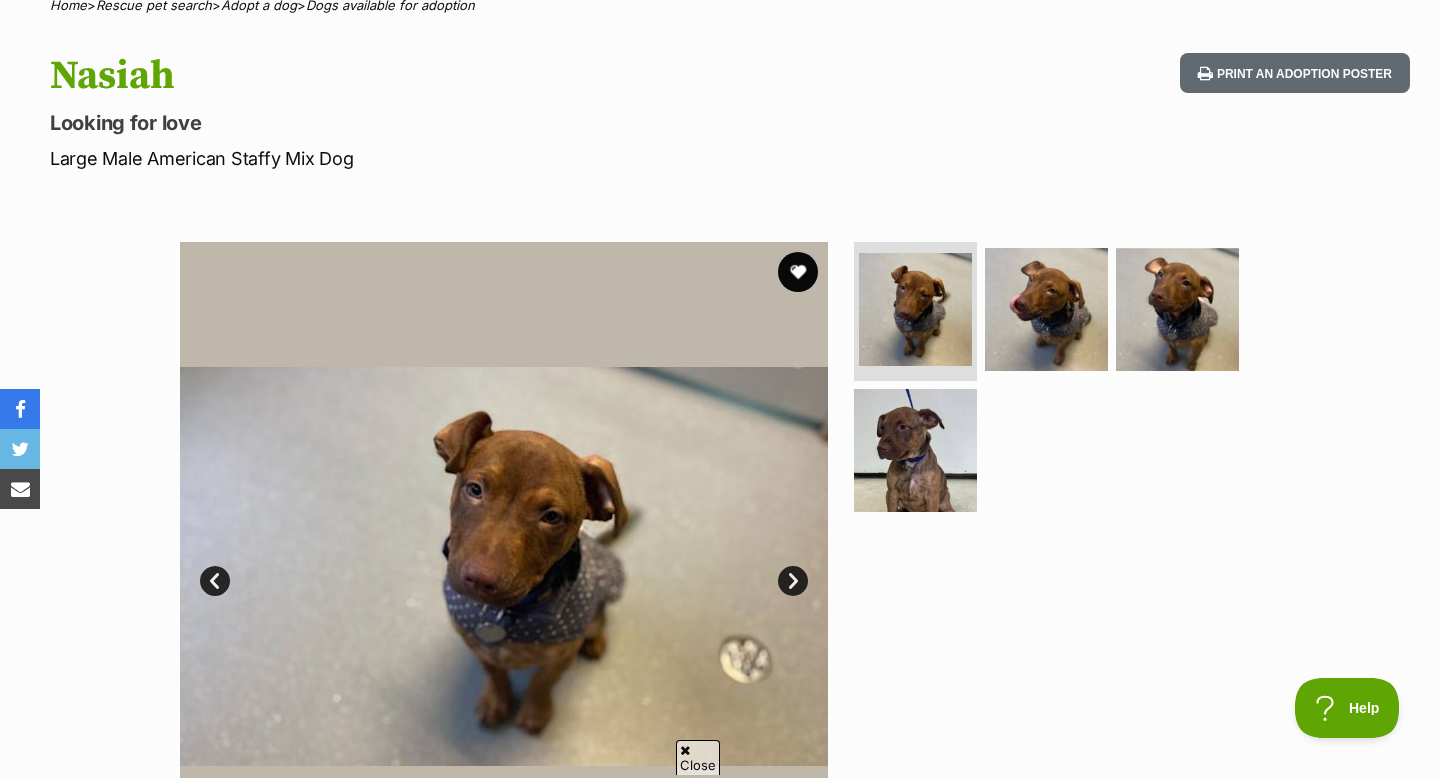 click on "Next" at bounding box center (793, 581) 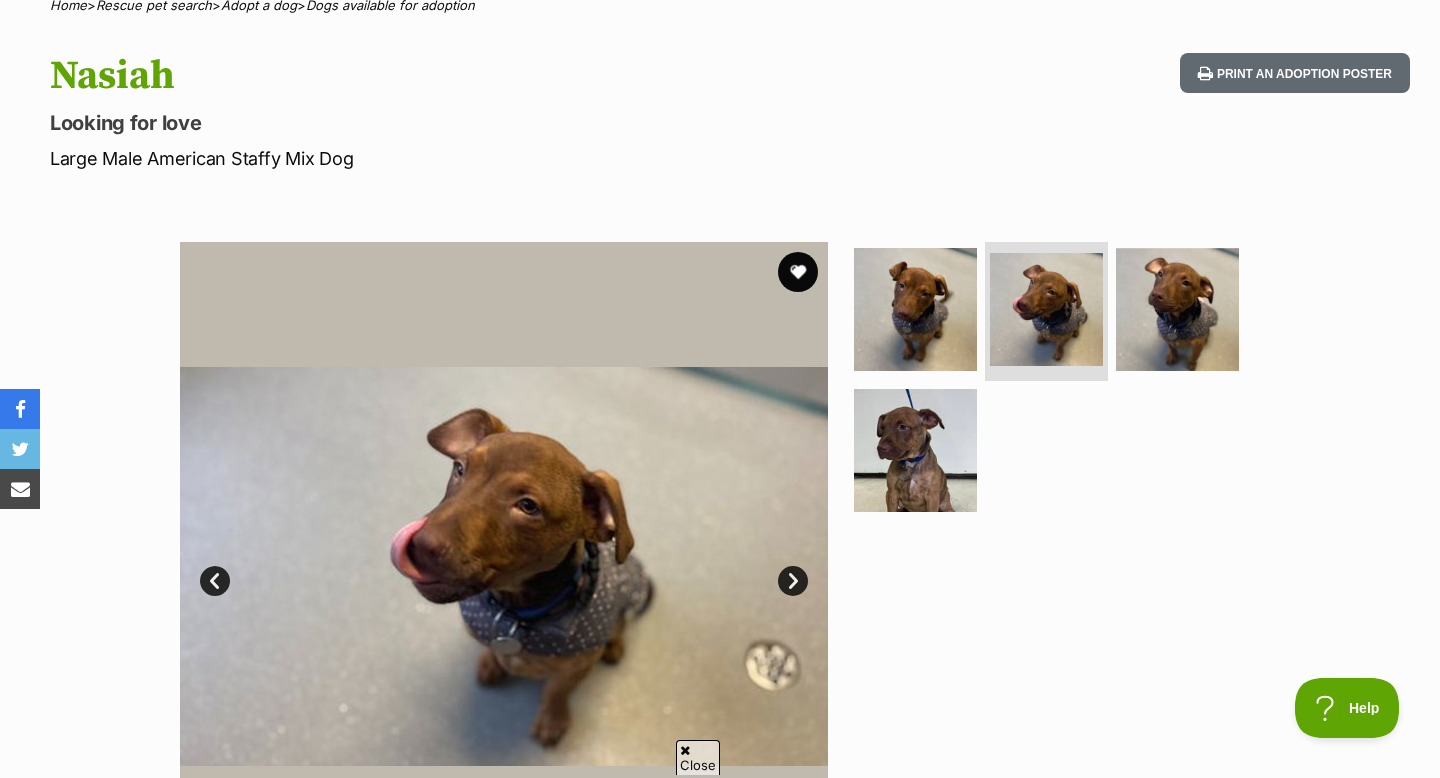 click on "Next" at bounding box center (793, 581) 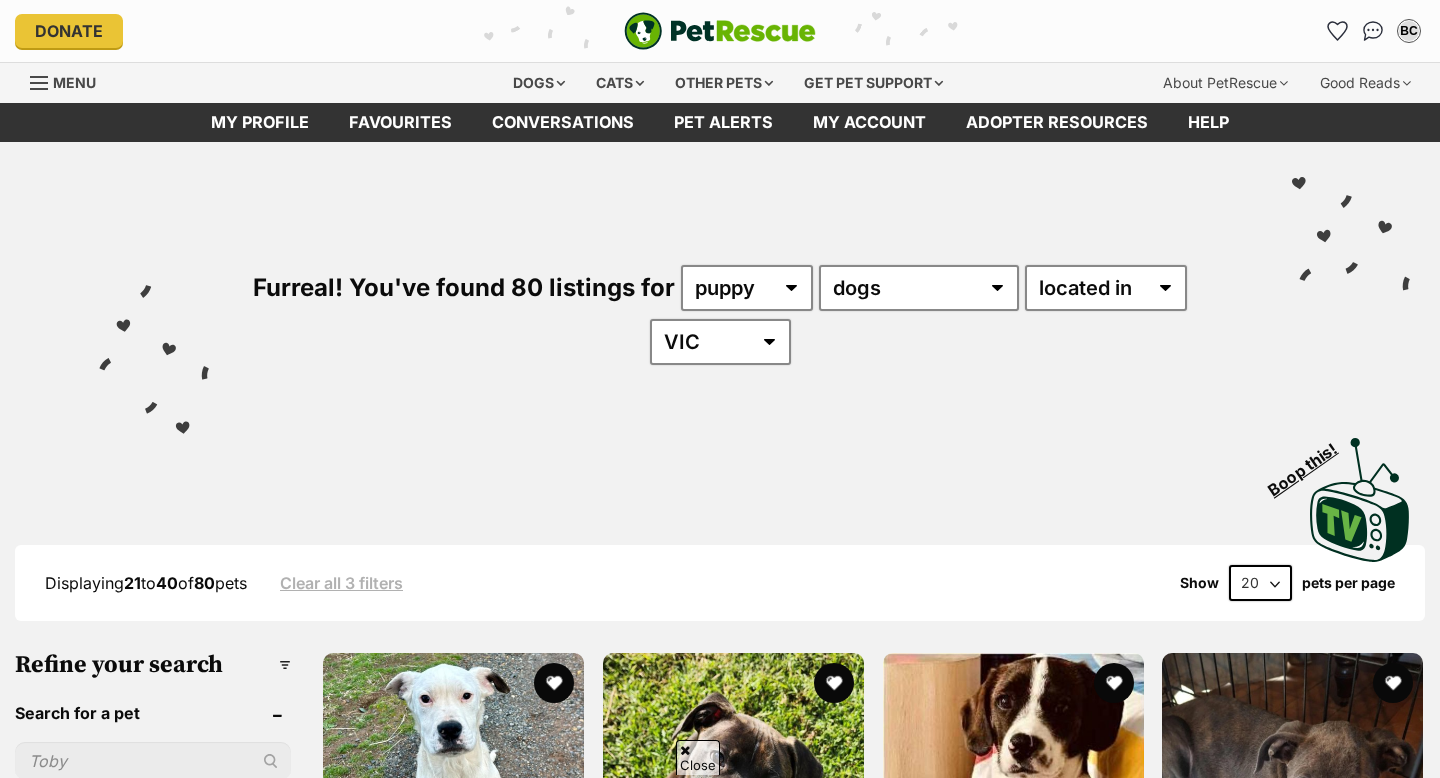 scroll, scrollTop: 397, scrollLeft: 0, axis: vertical 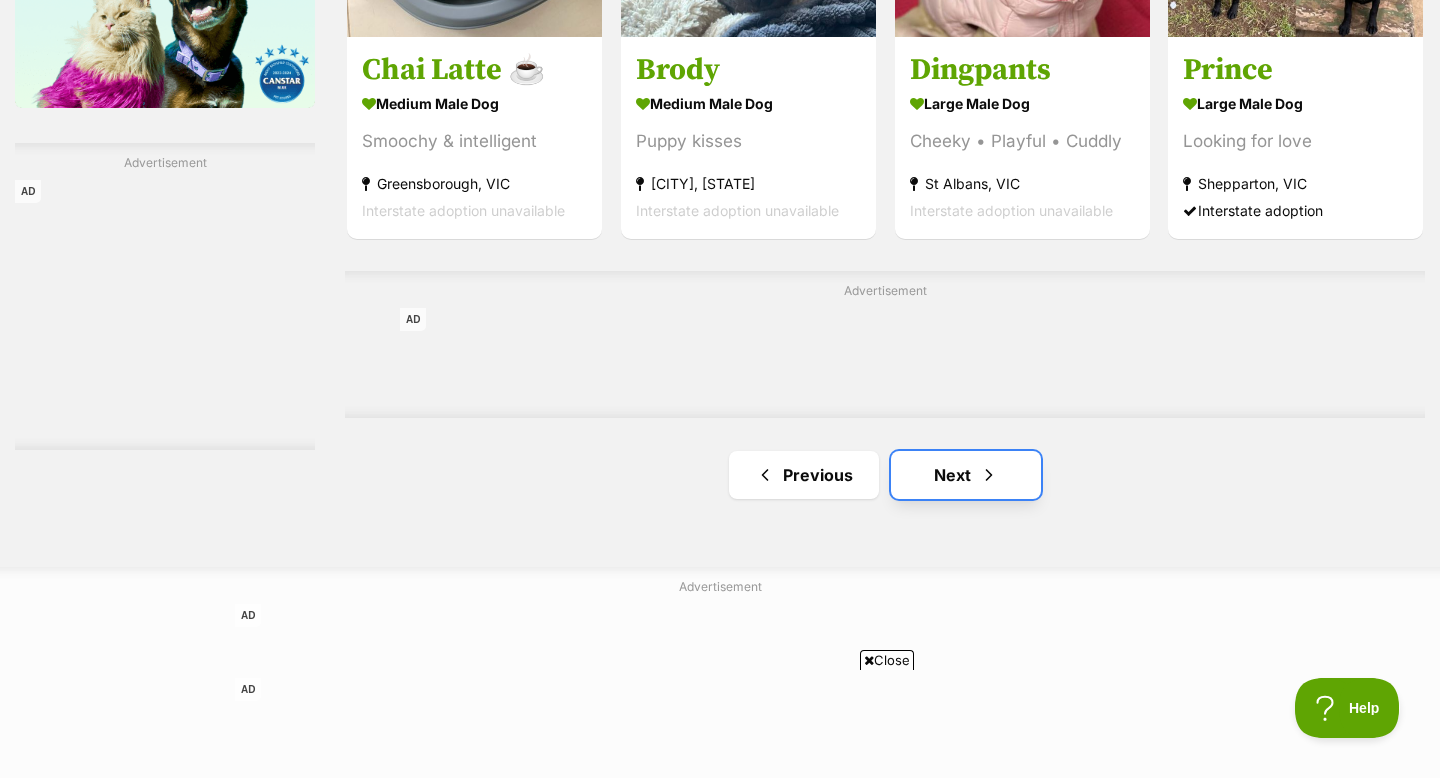 click at bounding box center (989, 475) 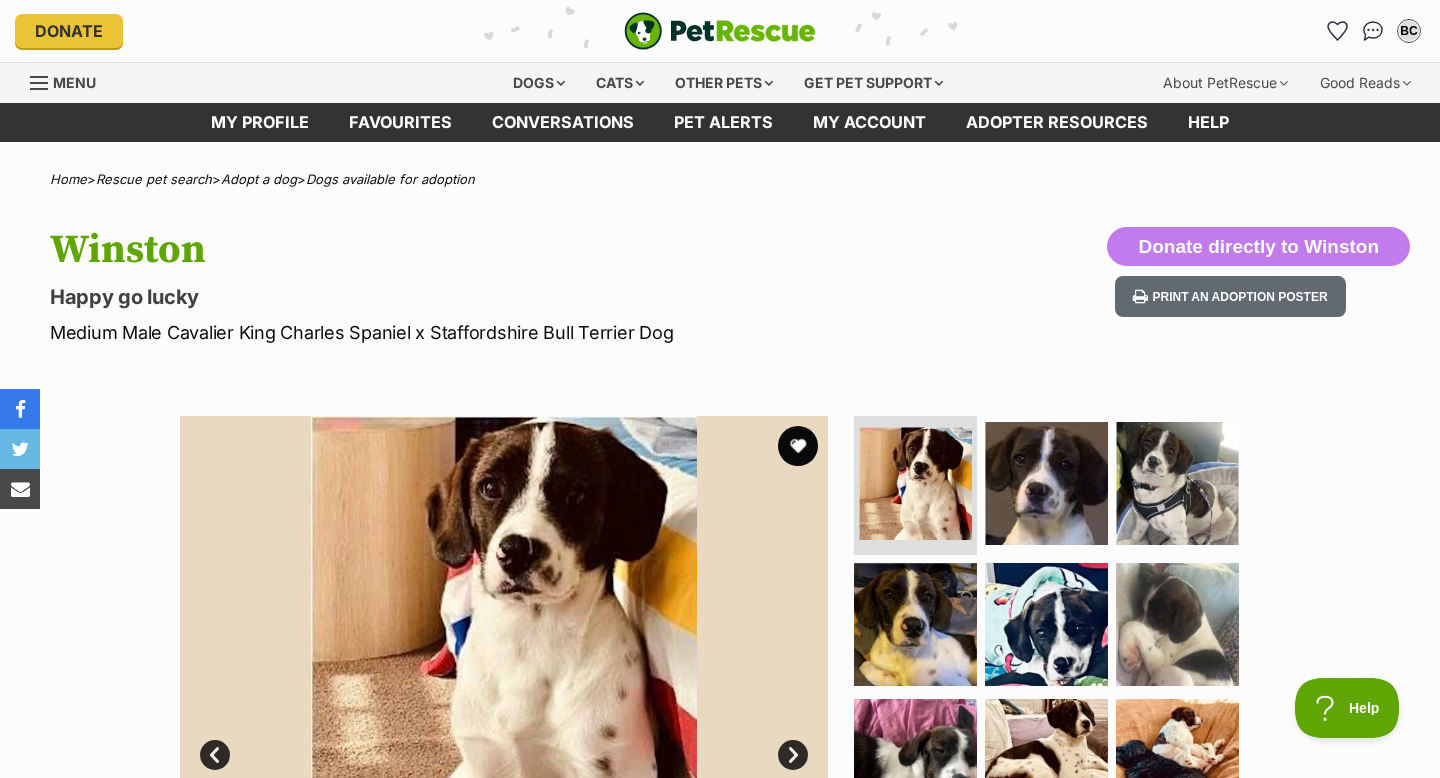 scroll, scrollTop: 0, scrollLeft: 0, axis: both 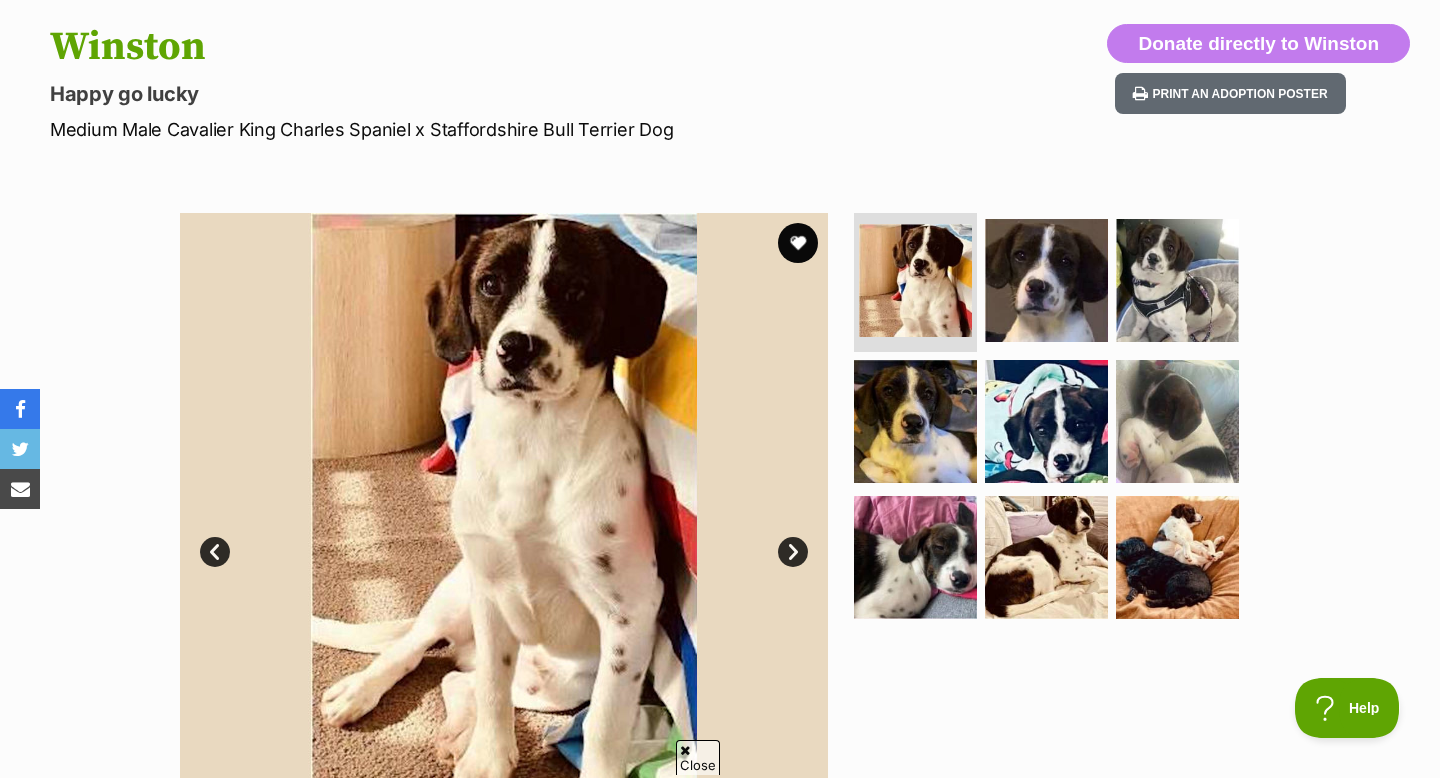 click on "Next" at bounding box center [793, 552] 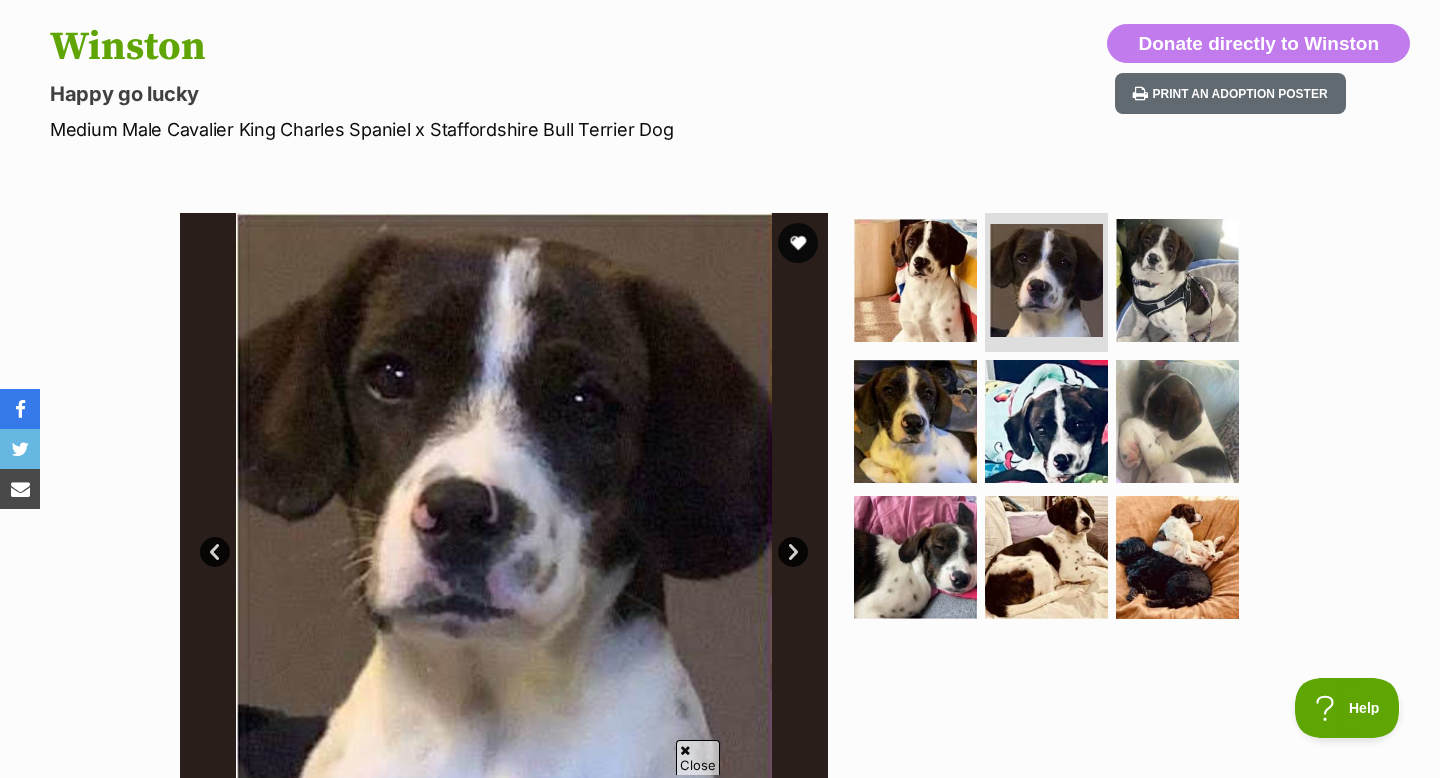 click on "Next" at bounding box center [793, 552] 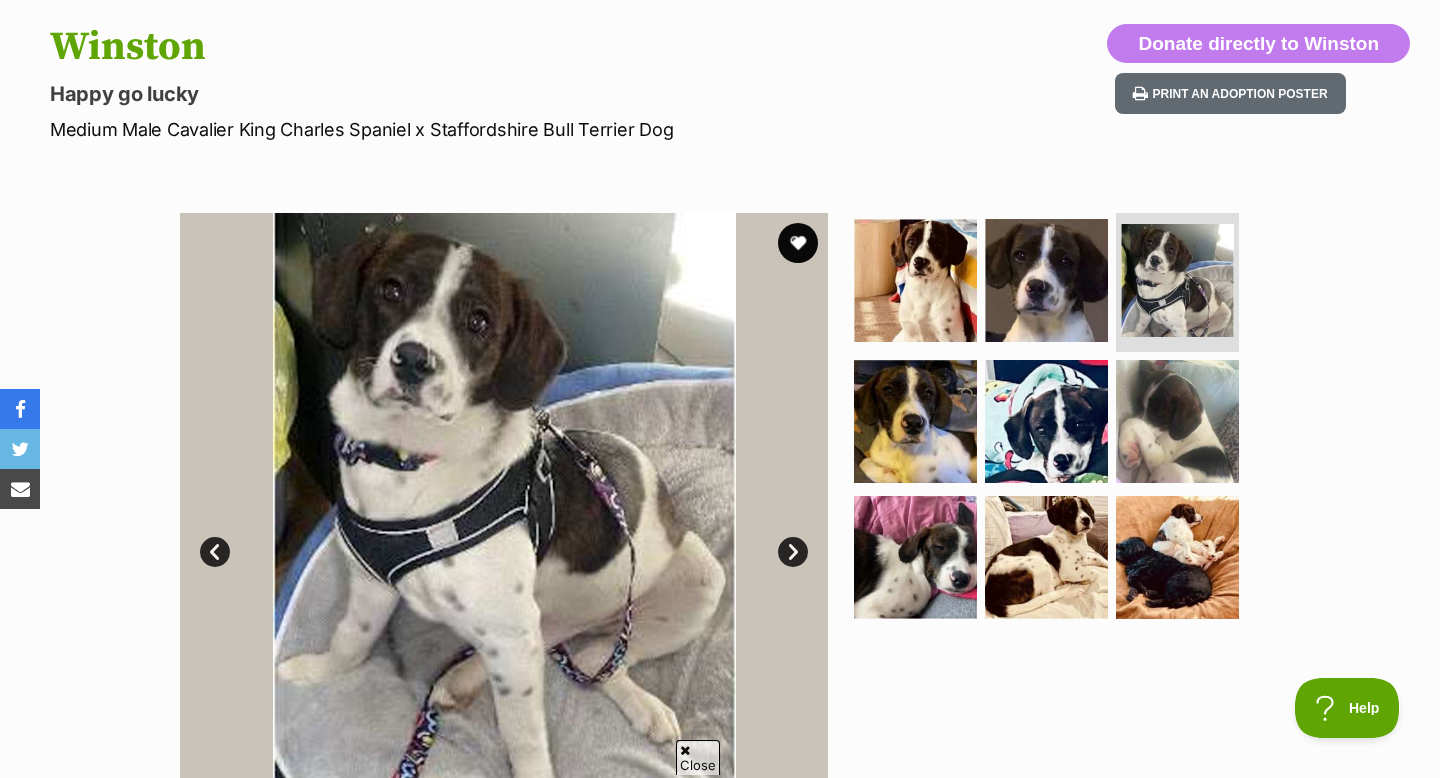 click on "Next" at bounding box center (793, 552) 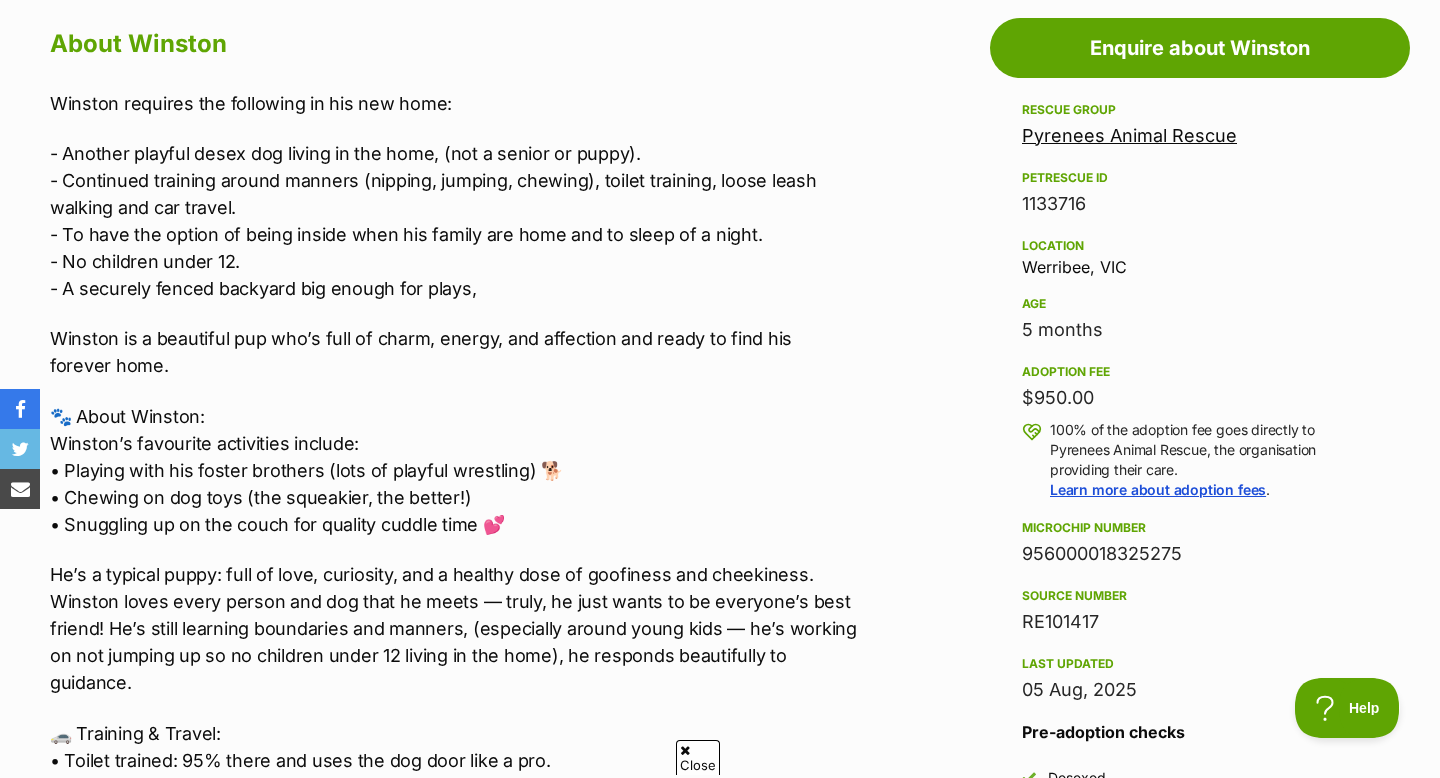 scroll, scrollTop: 1108, scrollLeft: 0, axis: vertical 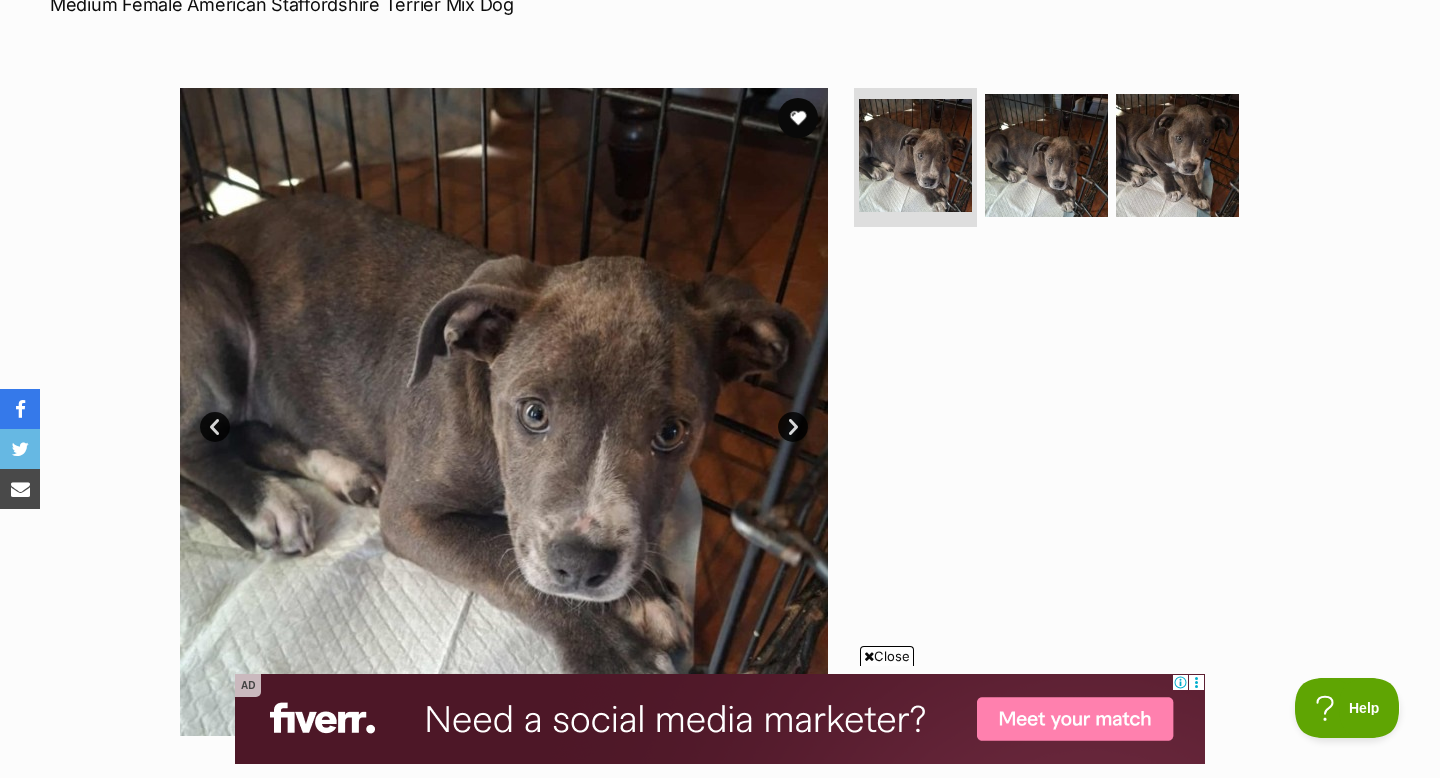 click on "Next" at bounding box center (793, 427) 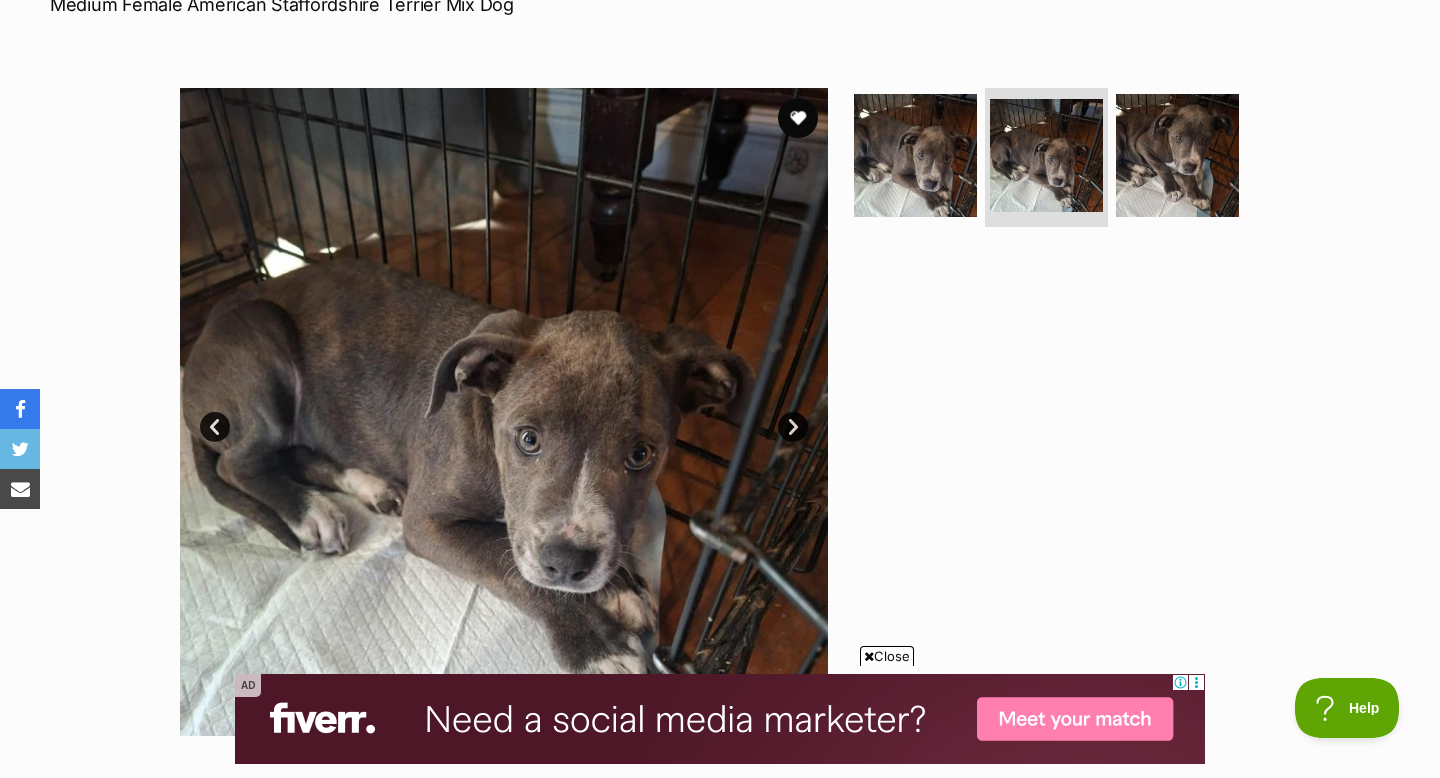click on "Next" at bounding box center (793, 427) 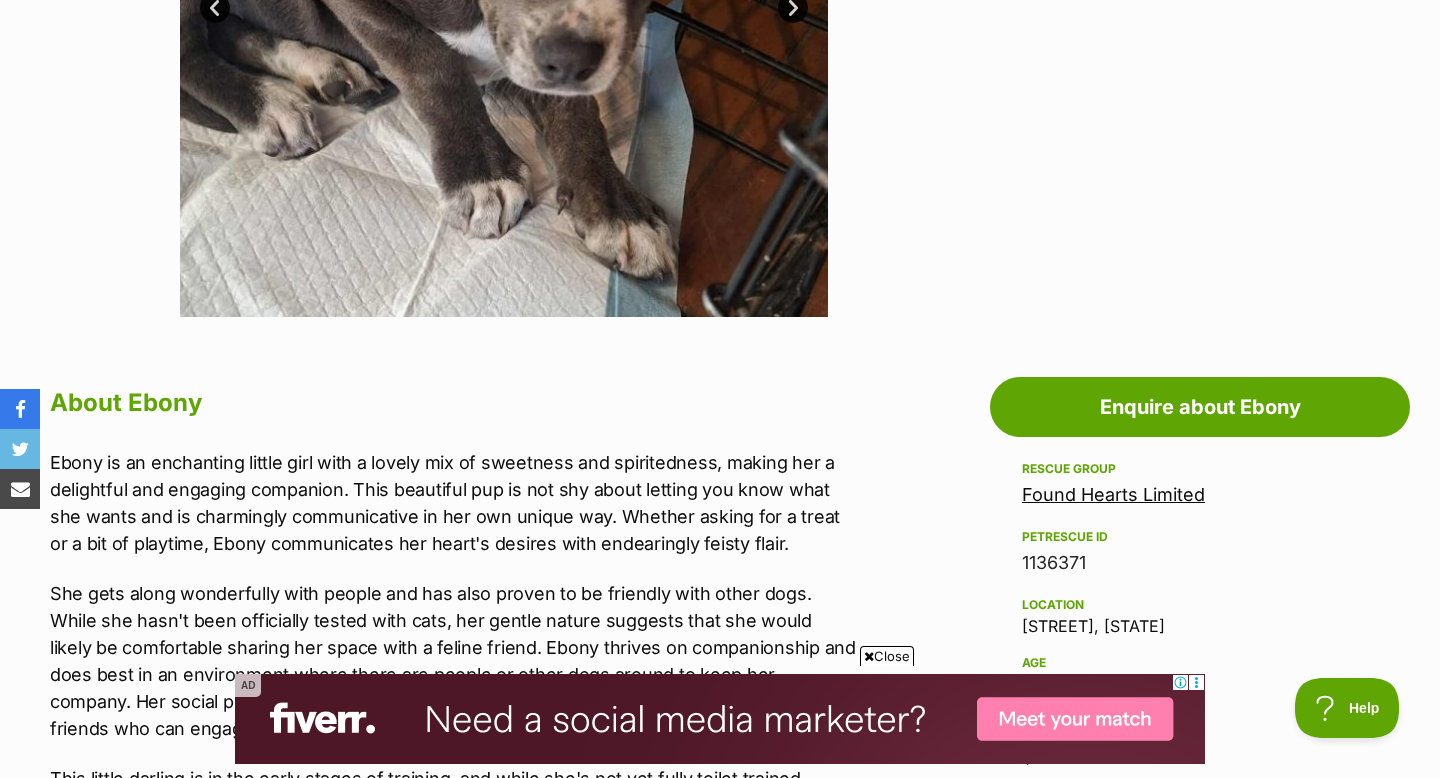 scroll, scrollTop: 748, scrollLeft: 0, axis: vertical 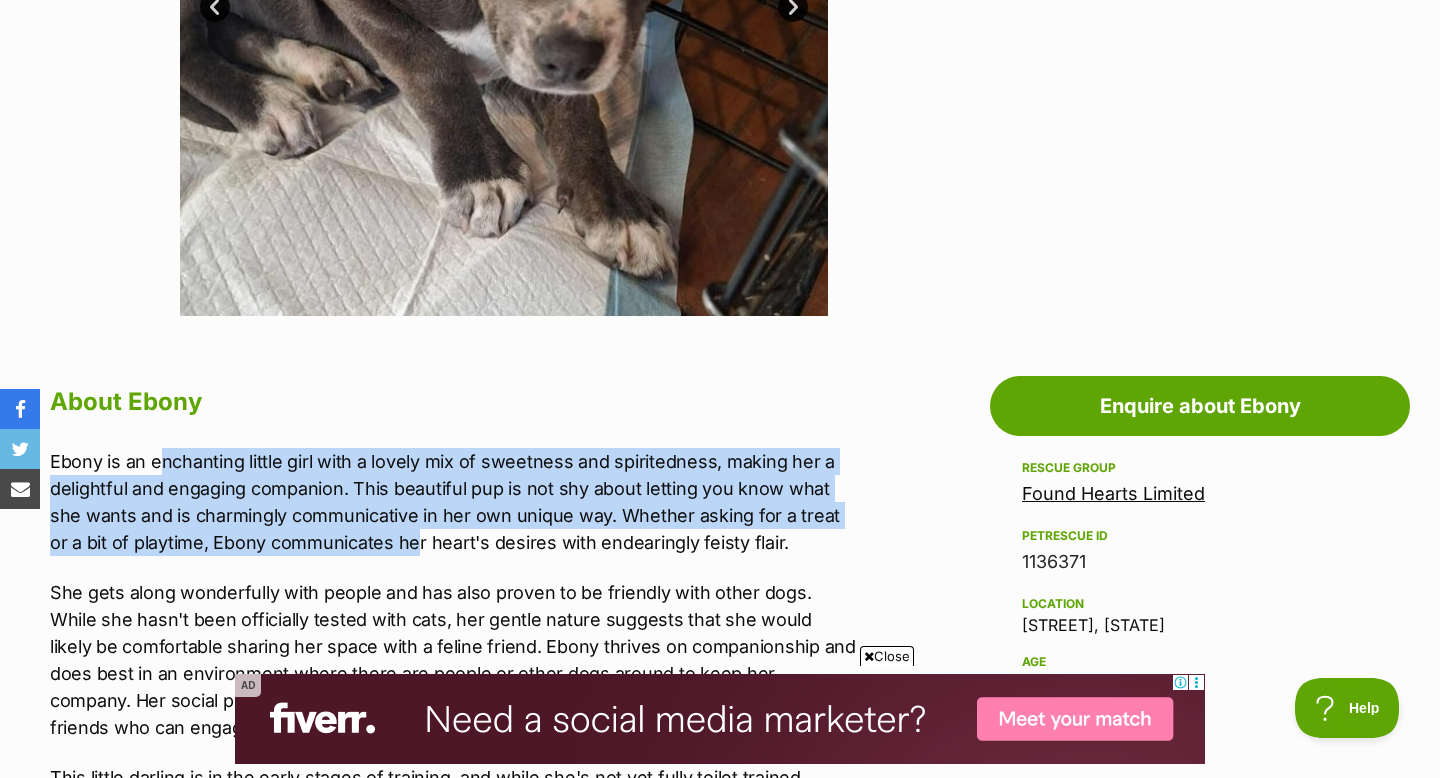 drag, startPoint x: 161, startPoint y: 466, endPoint x: 352, endPoint y: 544, distance: 206.31287 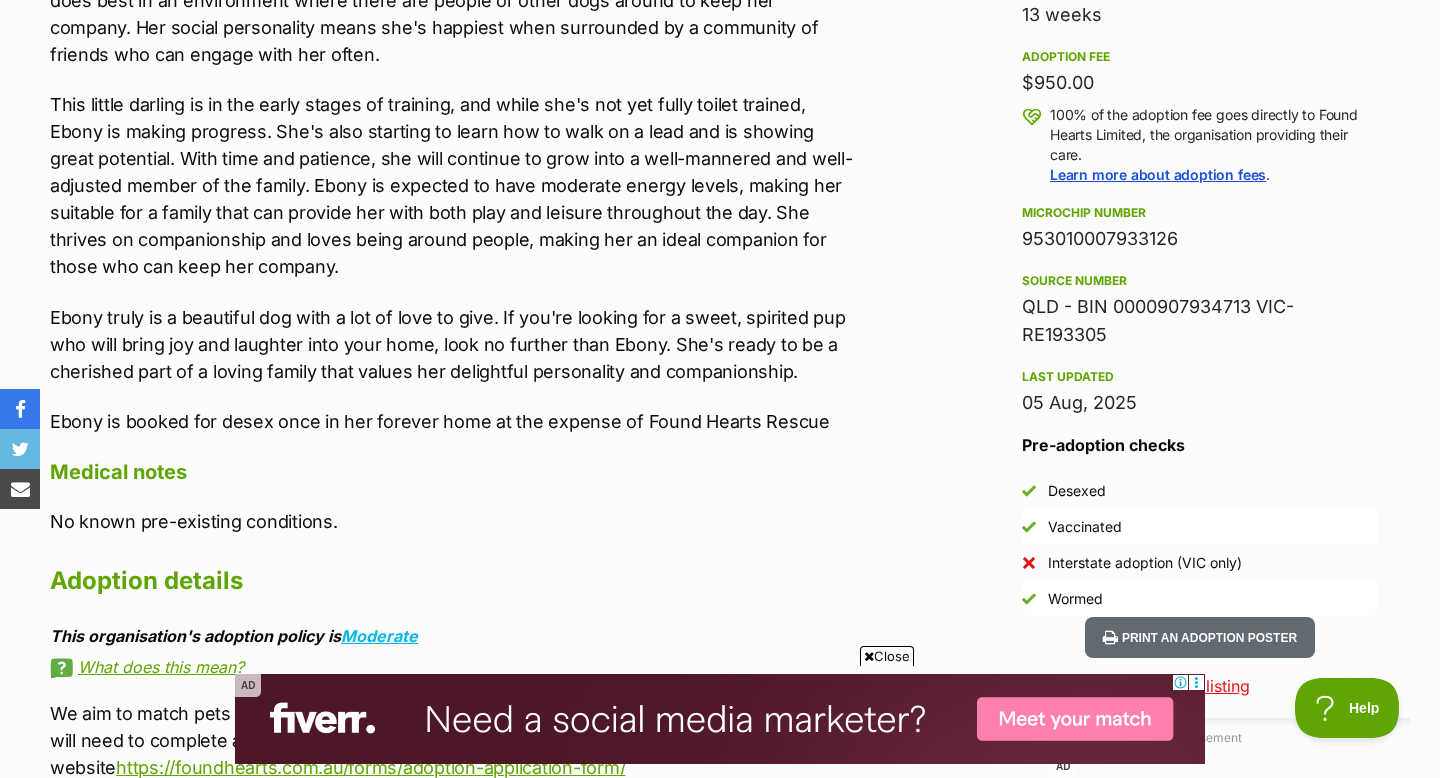 scroll, scrollTop: 1615, scrollLeft: 0, axis: vertical 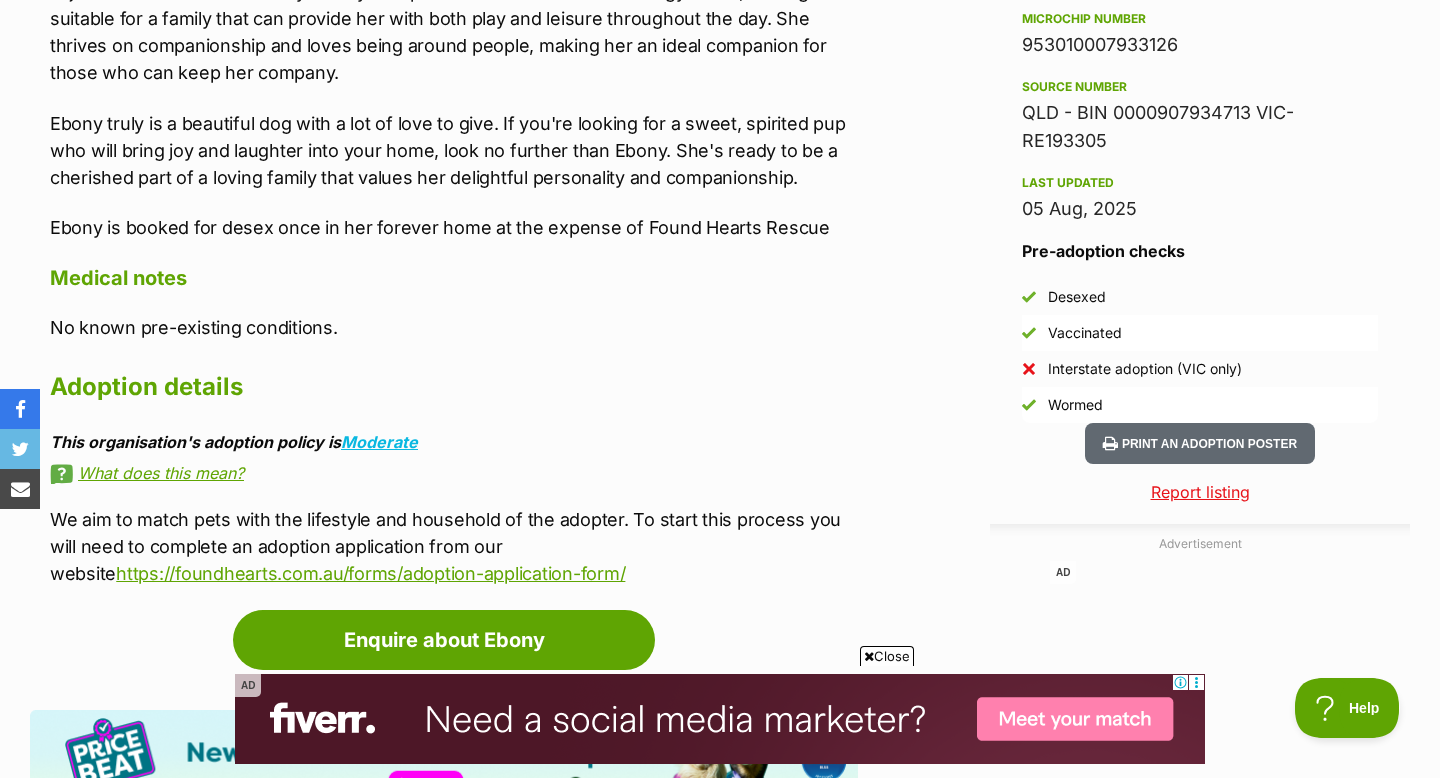 click on "Ebony is booked for desex once in her forever home at the expense of Found Hearts Rescue" at bounding box center [454, 227] 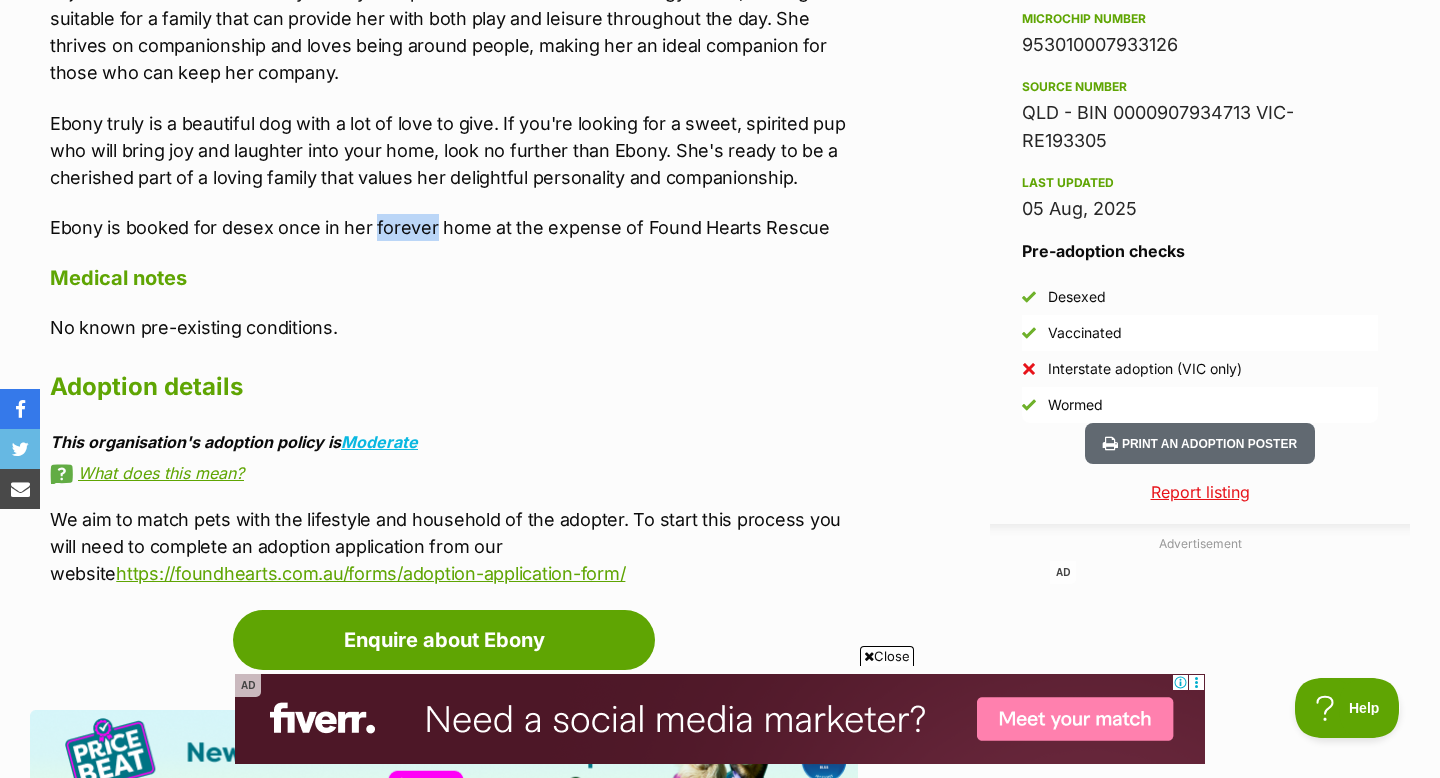 click on "Ebony is booked for desex once in her forever home at the expense of Found Hearts Rescue" at bounding box center (454, 227) 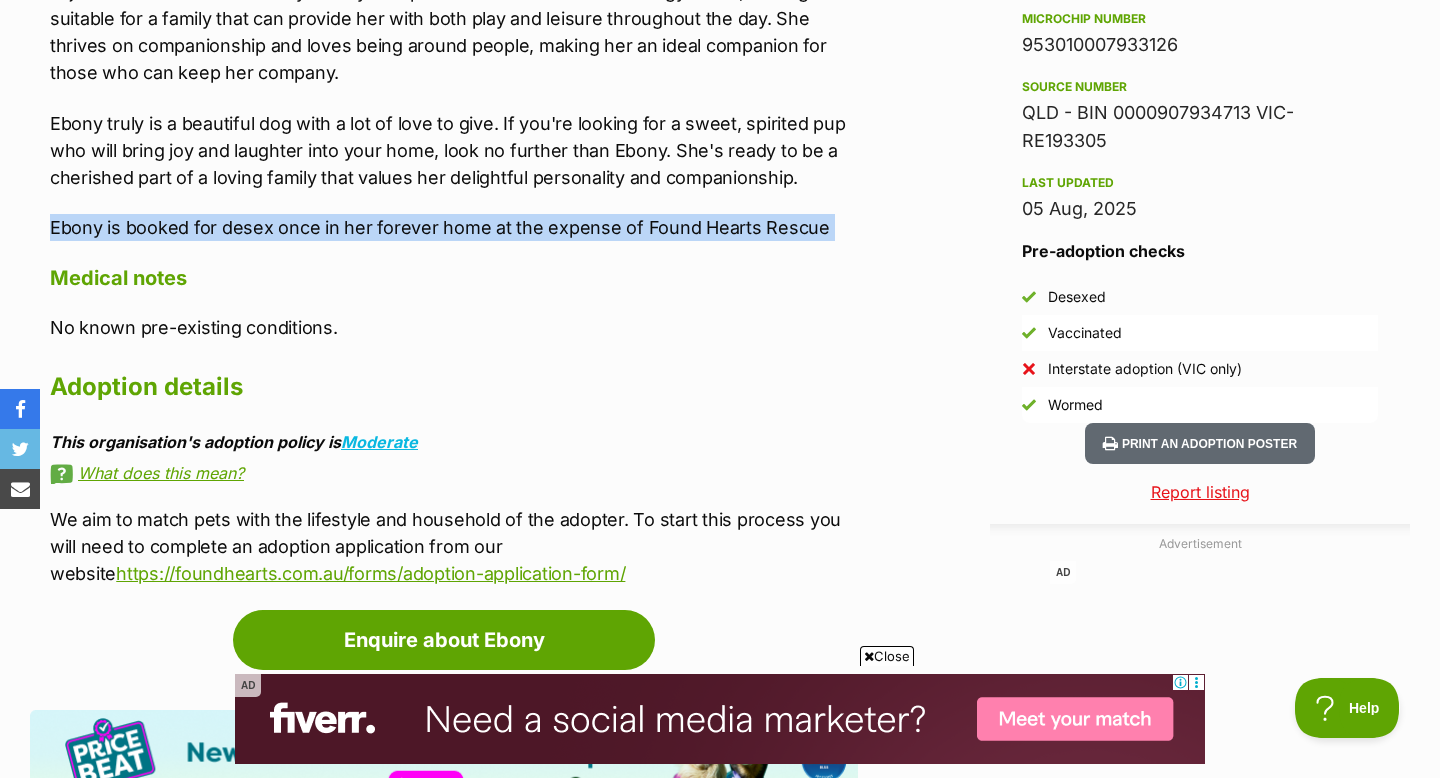 click on "Ebony is booked for desex once in her forever home at the expense of Found Hearts Rescue" at bounding box center [454, 227] 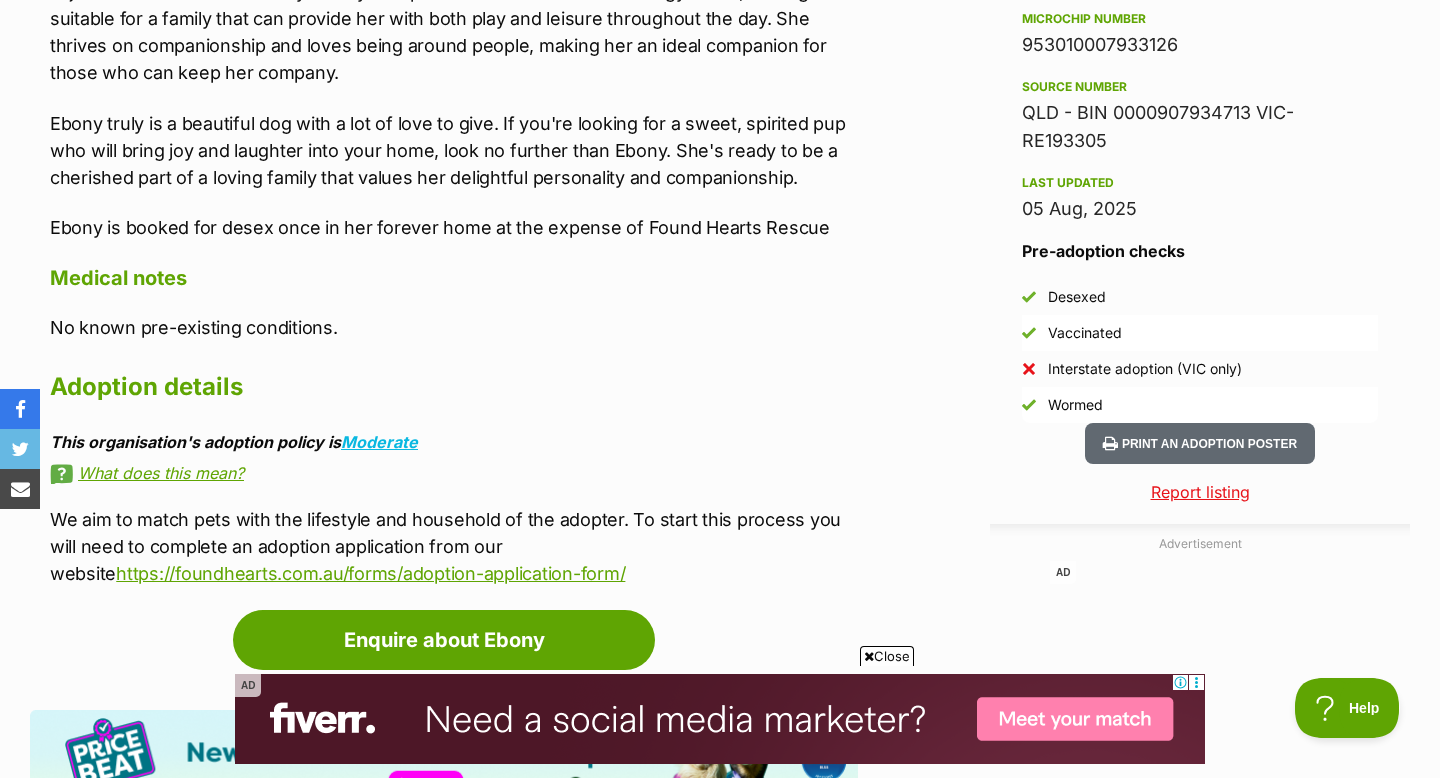 click on "Ebony is booked for desex once in her forever home at the expense of Found Hearts Rescue" at bounding box center [454, 227] 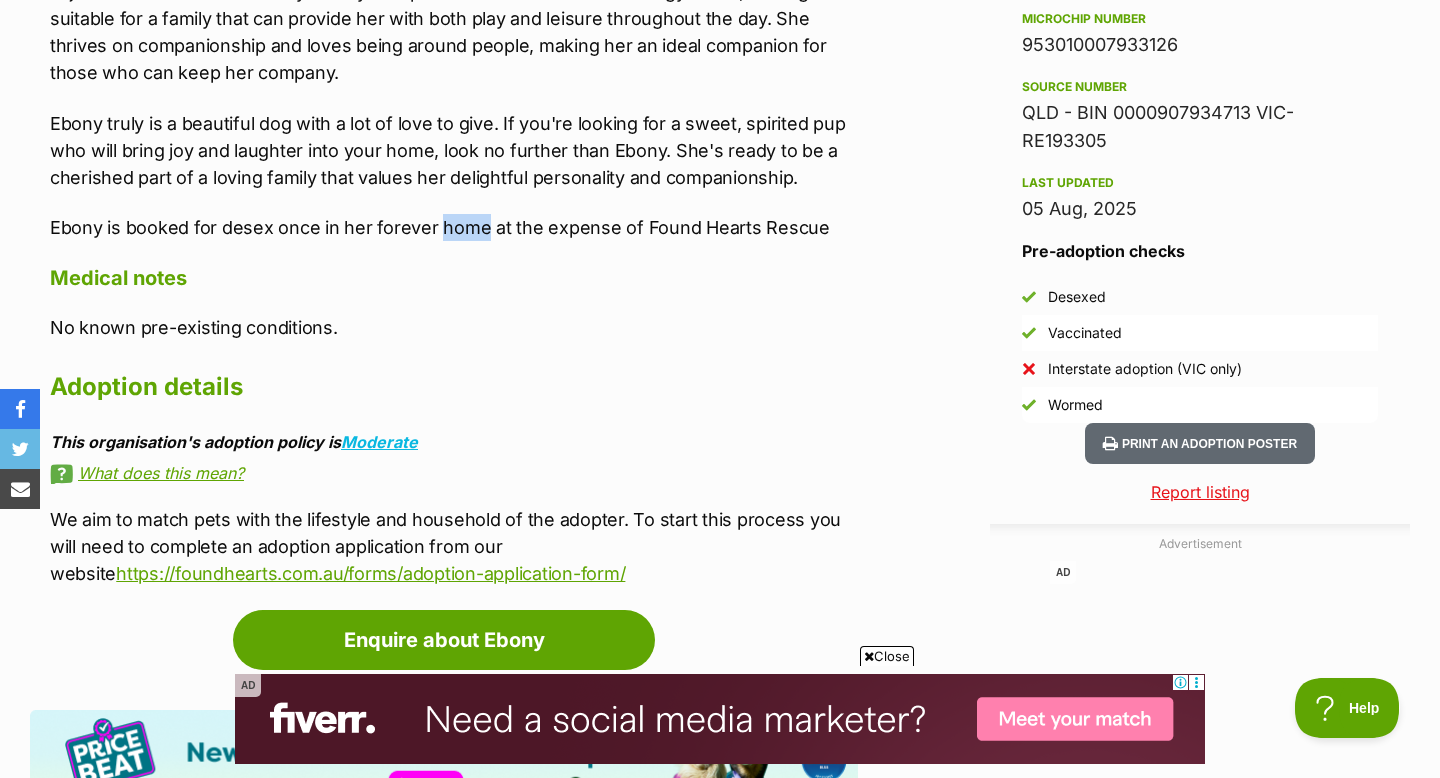 click on "Ebony is booked for desex once in her forever home at the expense of Found Hearts Rescue" at bounding box center (454, 227) 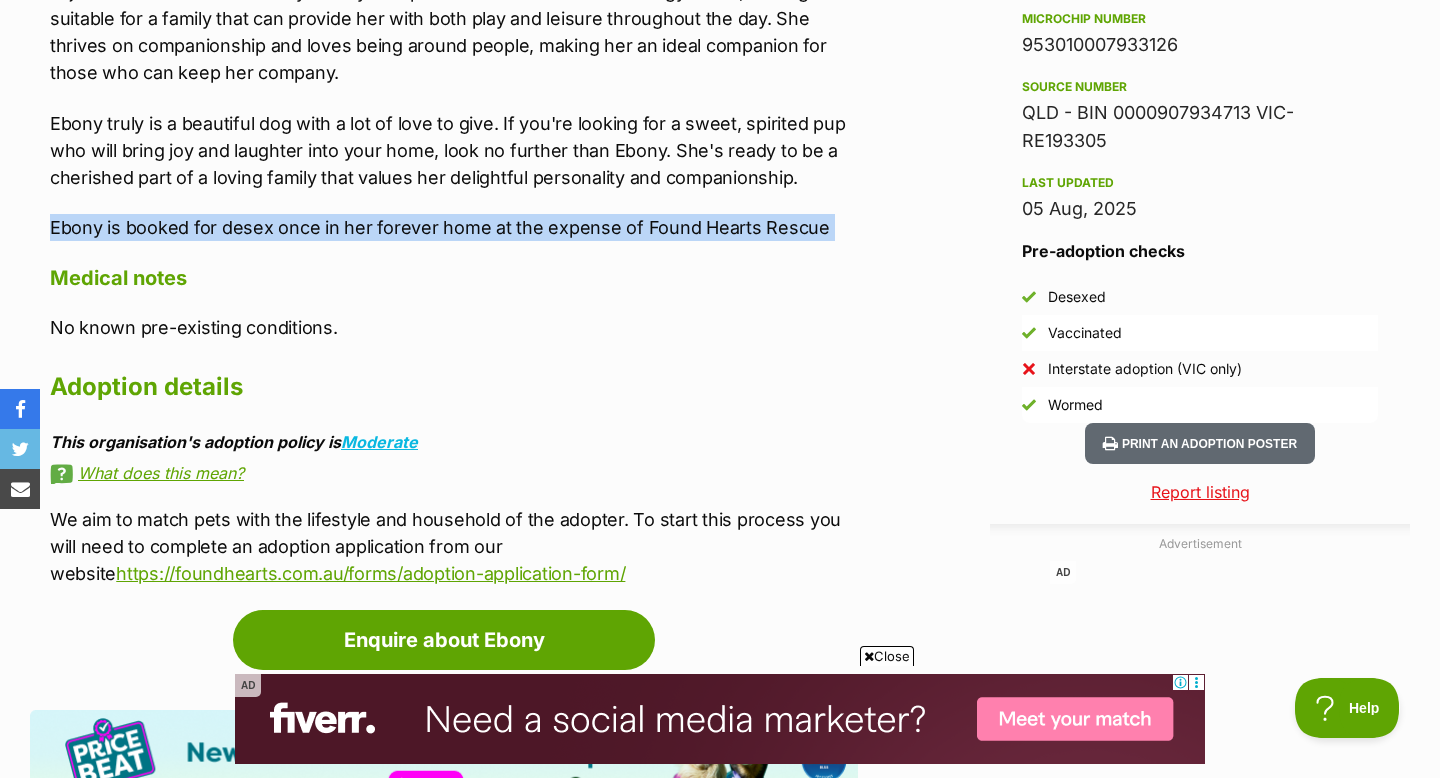 click on "Ebony is booked for desex once in her forever home at the expense of Found Hearts Rescue" at bounding box center [454, 227] 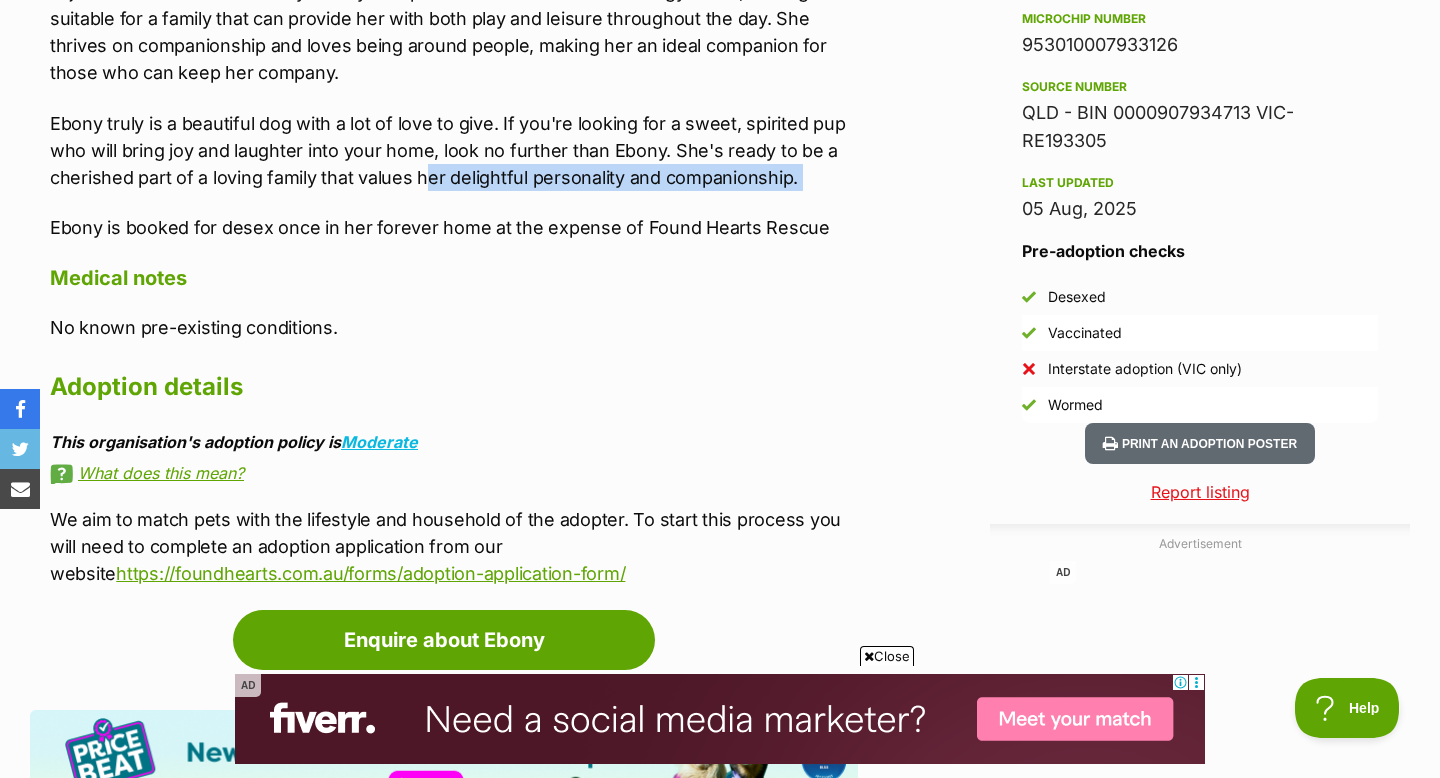 drag, startPoint x: 424, startPoint y: 167, endPoint x: 500, endPoint y: 196, distance: 81.34495 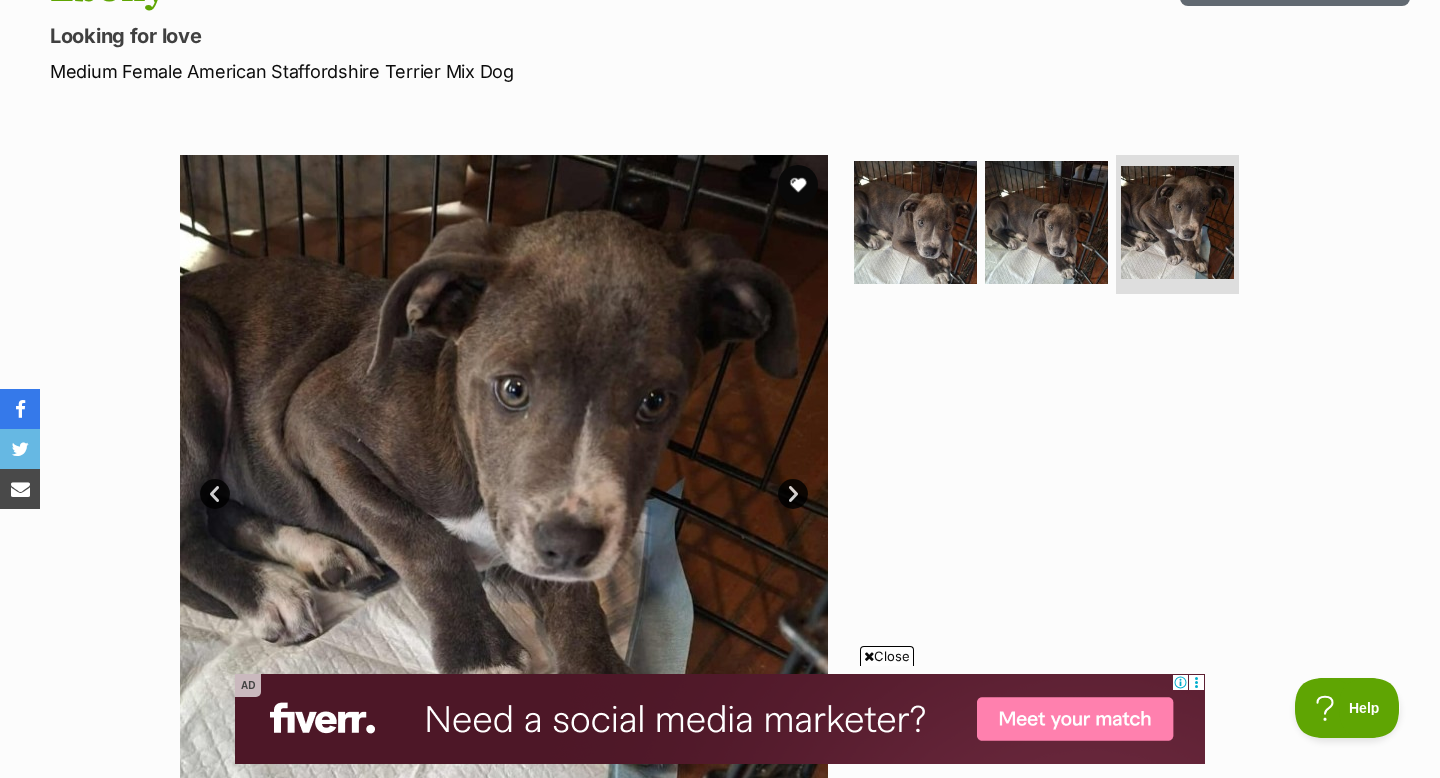 scroll, scrollTop: 265, scrollLeft: 0, axis: vertical 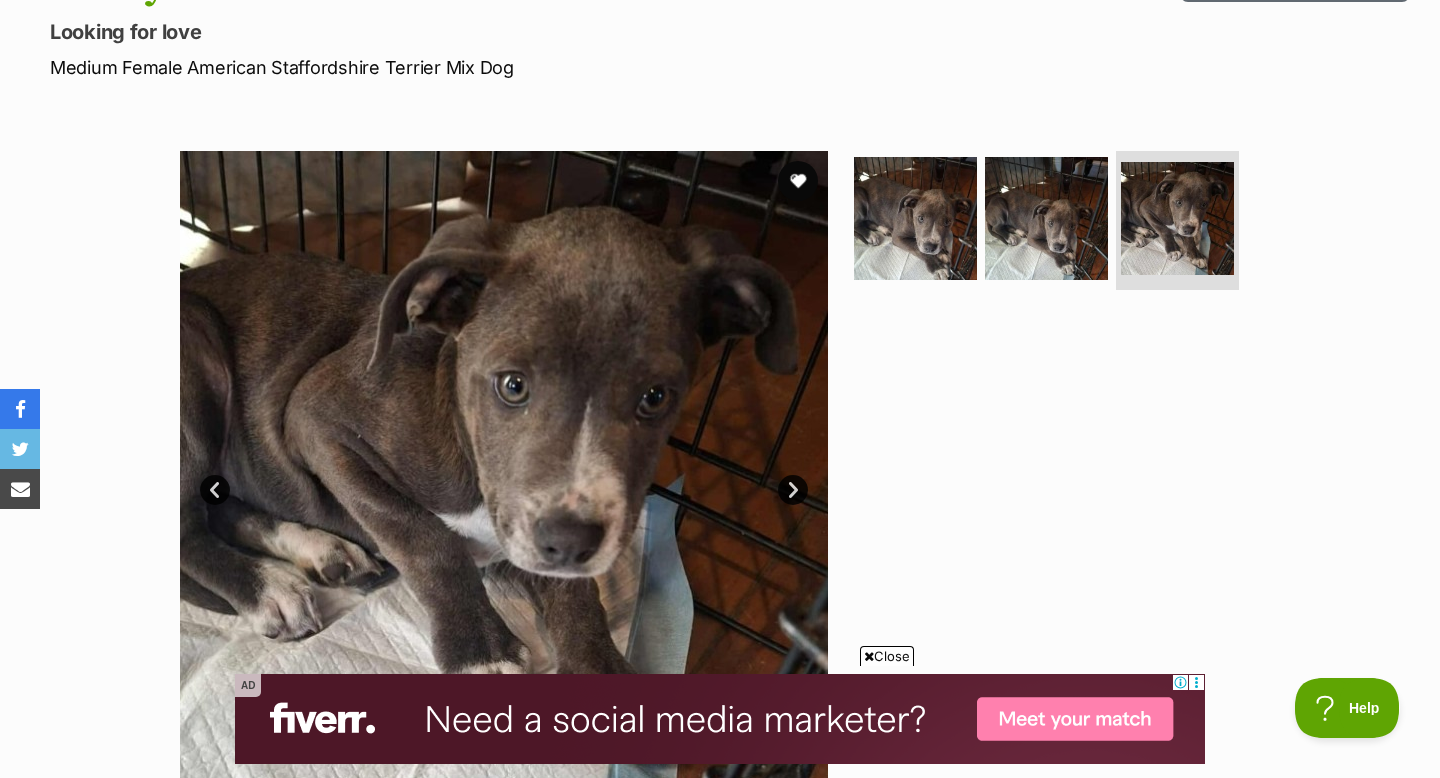 drag, startPoint x: 536, startPoint y: 76, endPoint x: 185, endPoint y: 63, distance: 351.24066 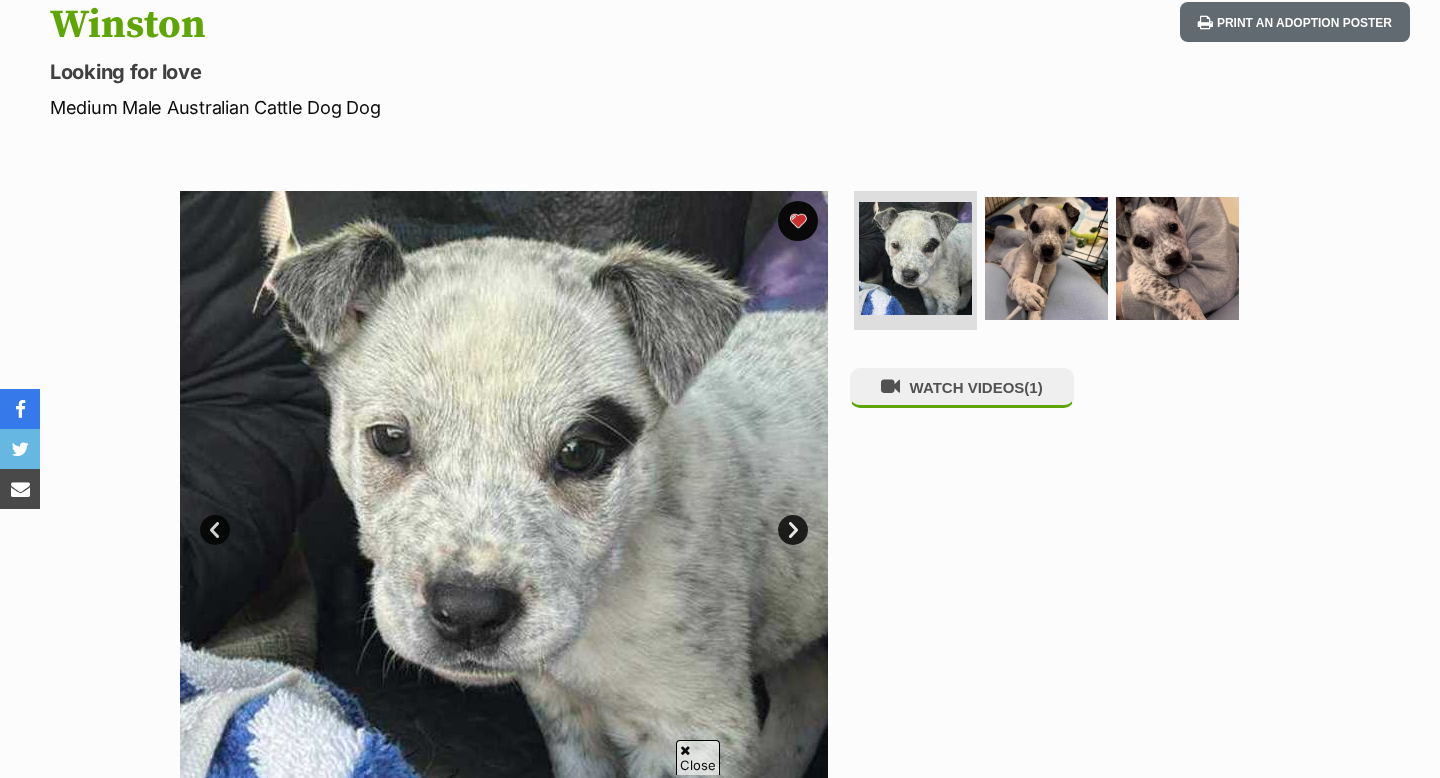 scroll, scrollTop: 0, scrollLeft: 0, axis: both 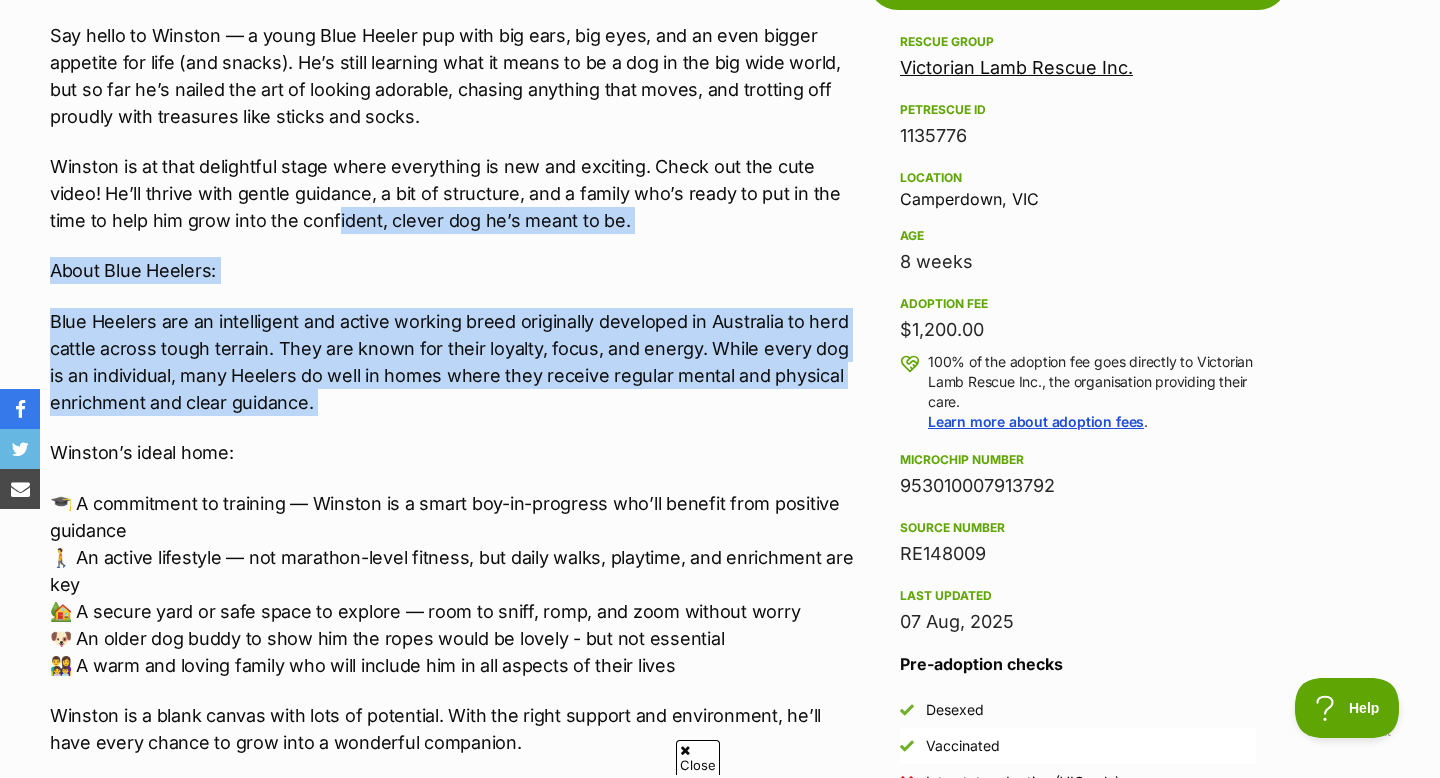 drag, startPoint x: 0, startPoint y: 0, endPoint x: 193, endPoint y: 117, distance: 225.69449 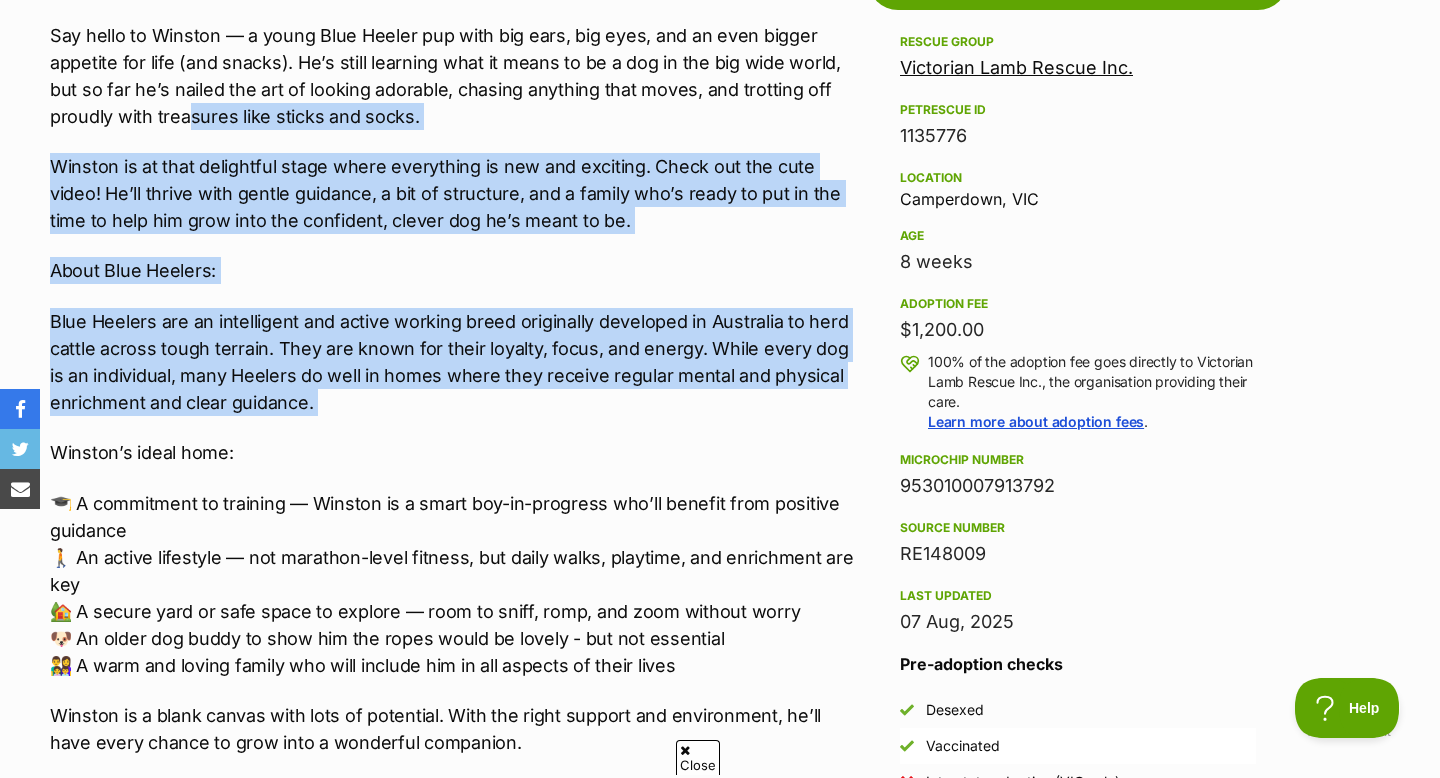 scroll, scrollTop: 1831, scrollLeft: 0, axis: vertical 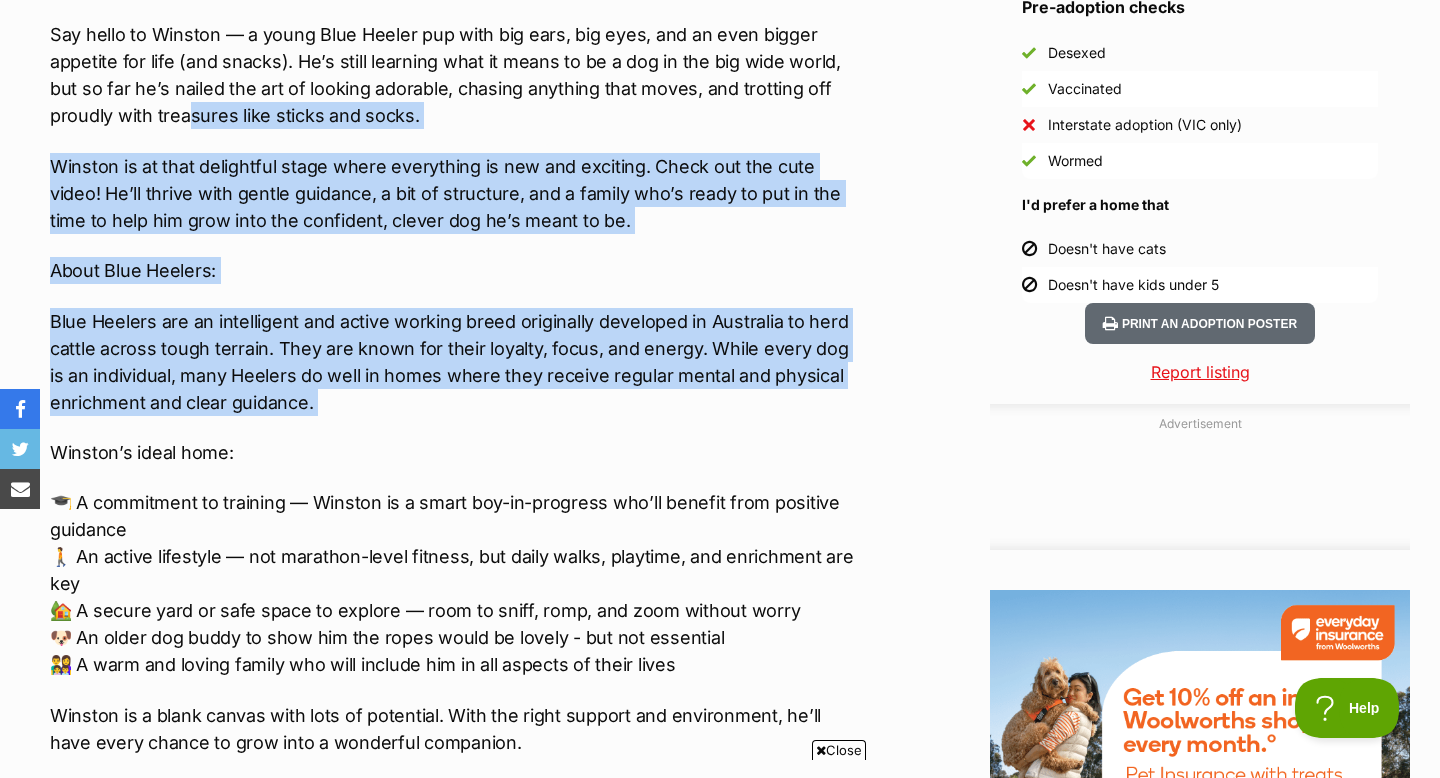 click on "Say hello to Winston — a young Blue Heeler pup with big ears, big eyes, and an even bigger appetite for life (and snacks). He’s still learning what it means to be a dog in the big wide world, but so far he’s nailed the art of looking adorable, chasing anything that moves, and trotting off proudly with treasures like sticks and socks." at bounding box center [454, 75] 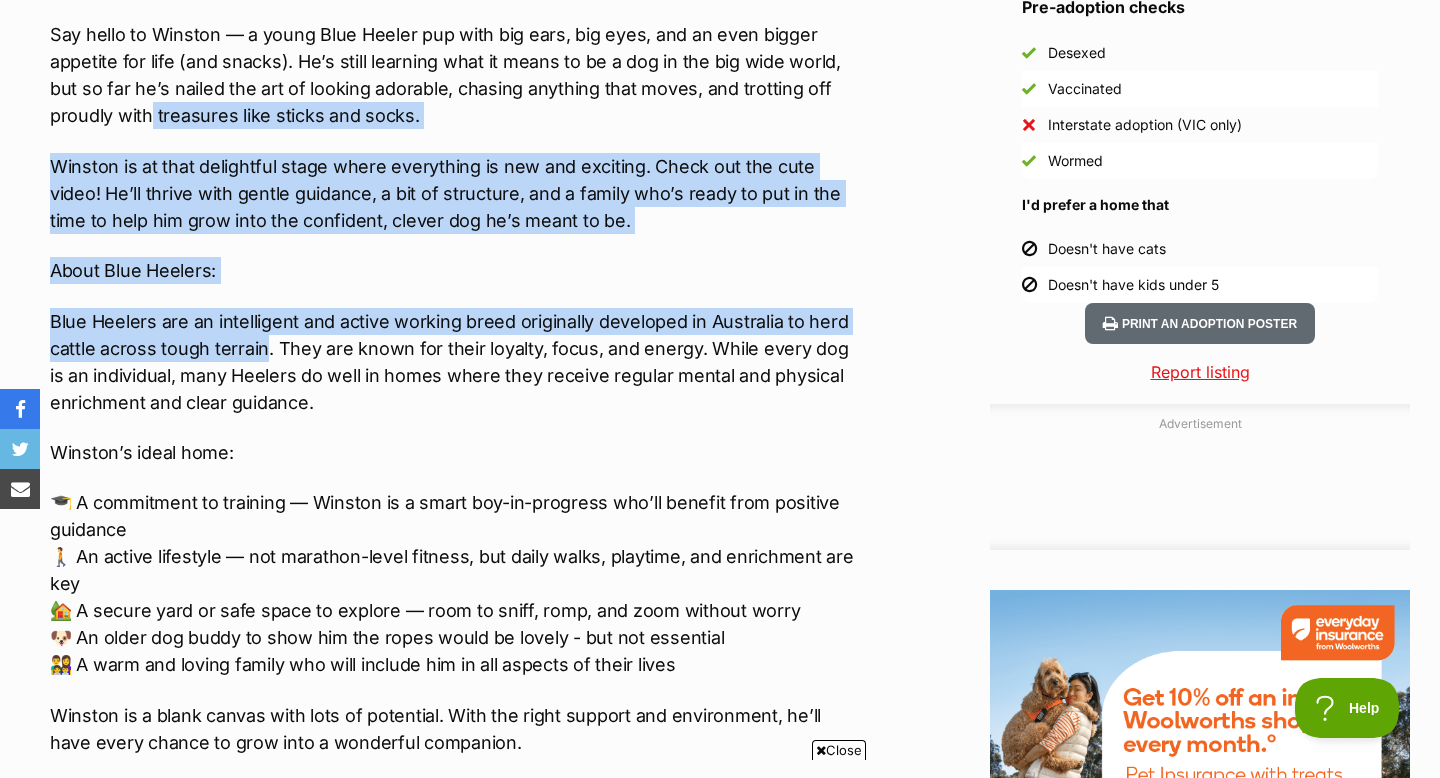 drag, startPoint x: 154, startPoint y: 114, endPoint x: 277, endPoint y: 377, distance: 290.3412 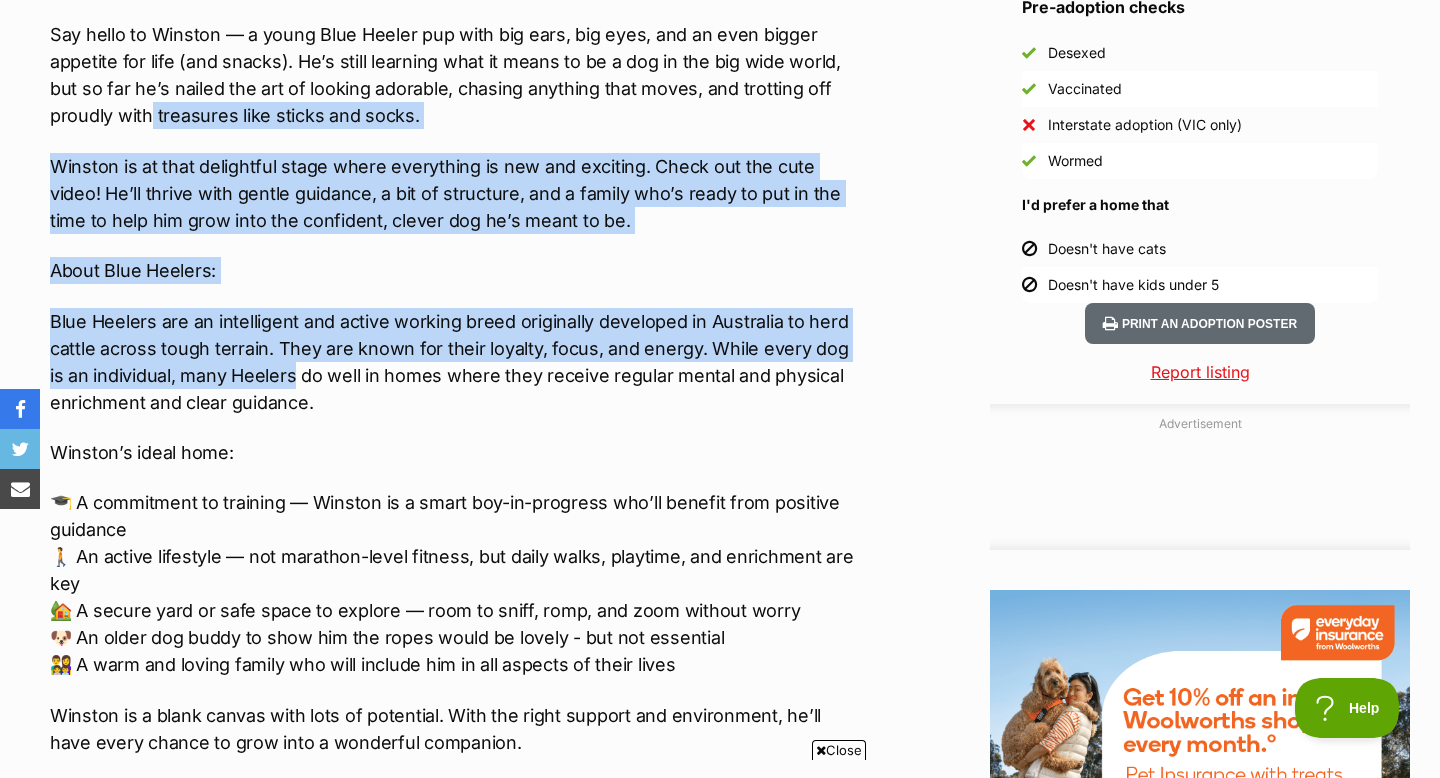 click on "Blue Heelers are an intelligent and active working breed originally developed in Australia to herd cattle across tough terrain. They are known for their loyalty, focus, and energy. While every dog is an individual, many Heelers do well in homes where they receive regular mental and physical enrichment and clear guidance." at bounding box center [454, 362] 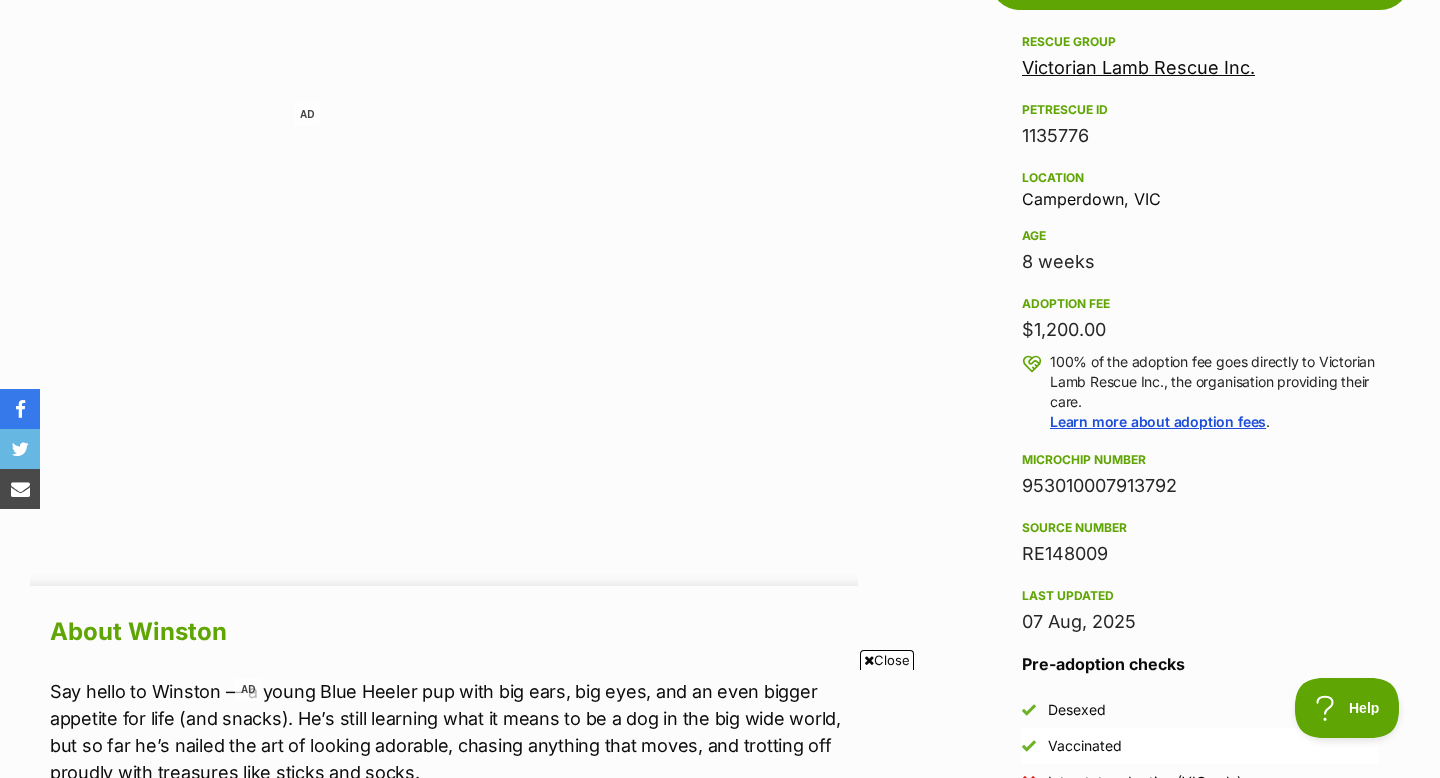 scroll, scrollTop: 1831, scrollLeft: 0, axis: vertical 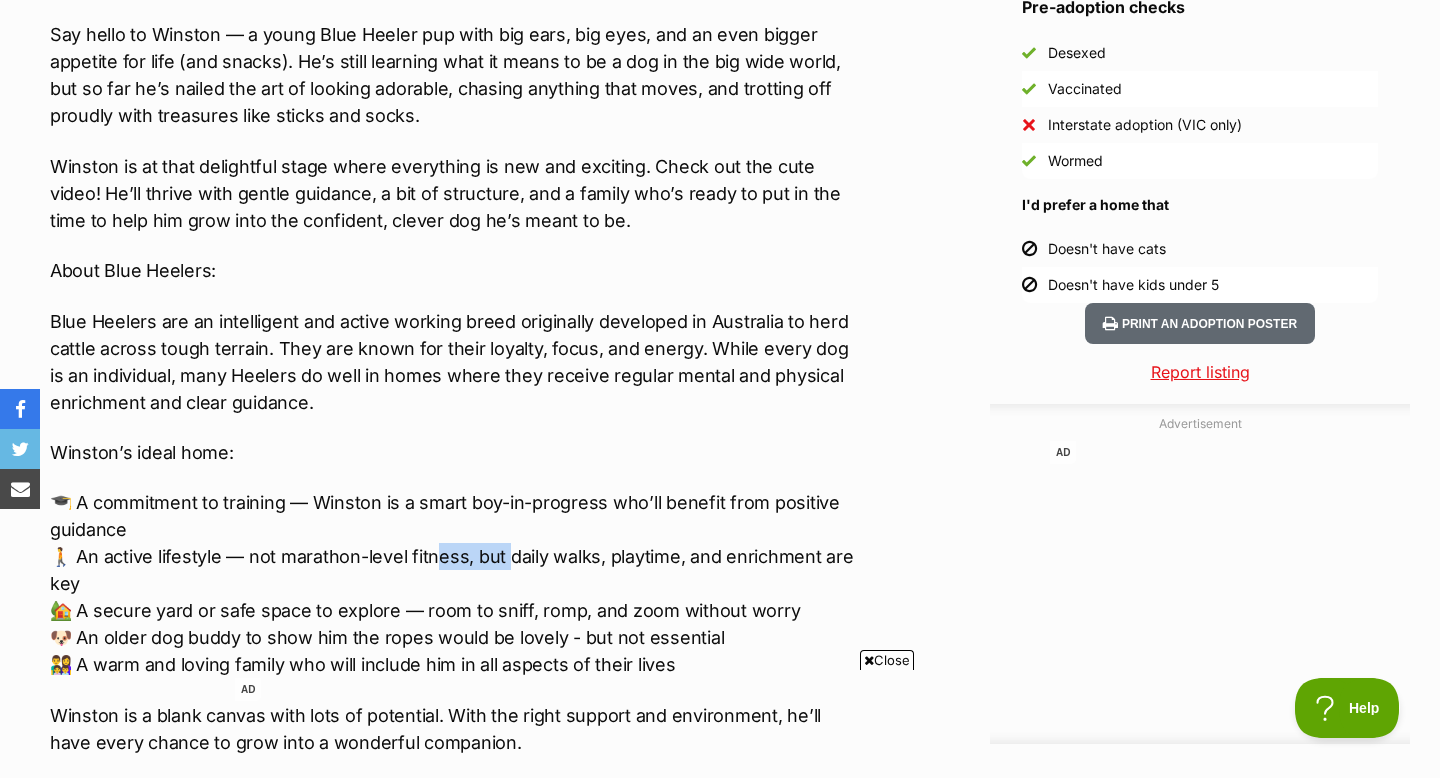 drag, startPoint x: 429, startPoint y: 543, endPoint x: 510, endPoint y: 564, distance: 83.677956 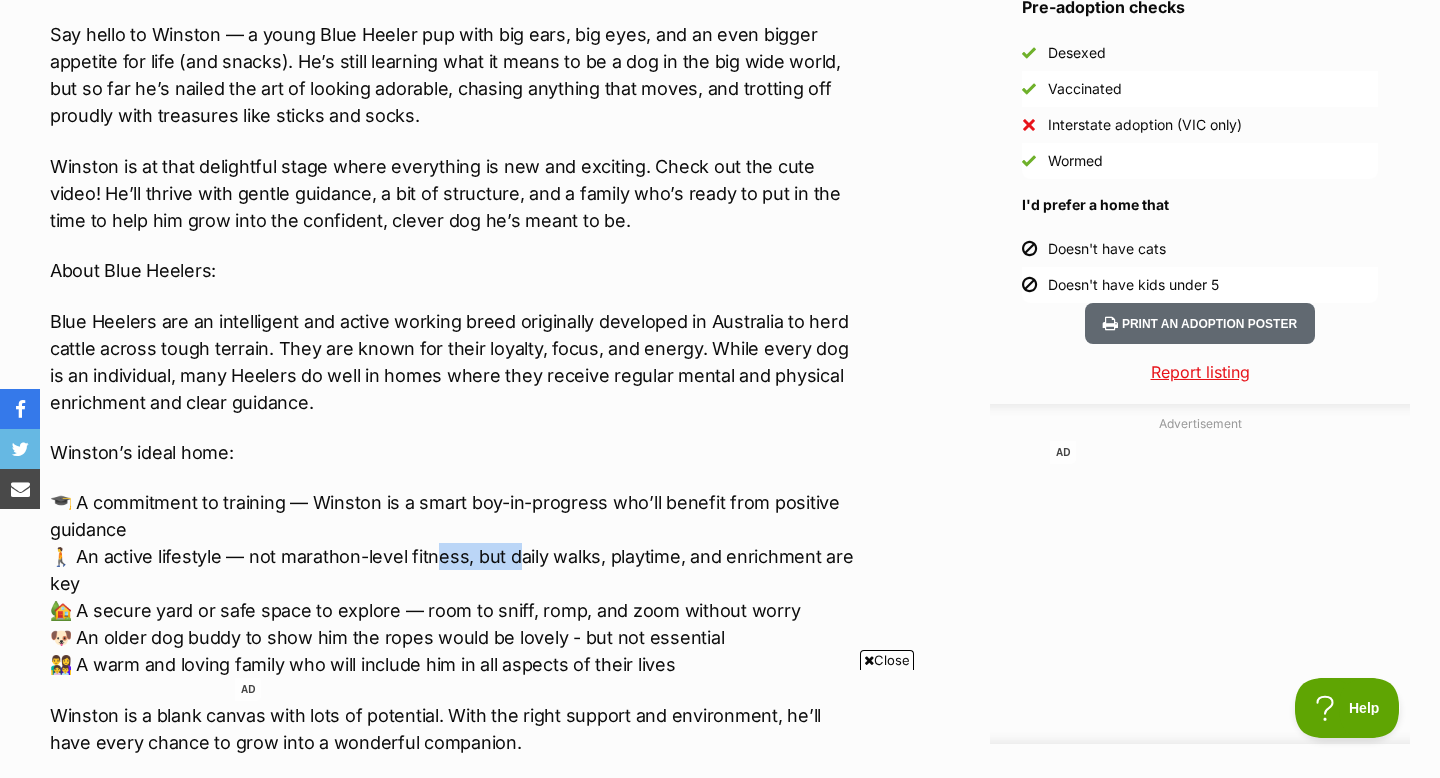 click on "🎓 A commitment to training — Winston is a smart boy-in-progress who’ll benefit from positive guidance
🚶 An active lifestyle — not marathon-level fitness, but daily walks, playtime, and enrichment are key
🏡 A secure yard or safe space to explore — room to sniff, romp, and zoom without worry
🐶 An older dog buddy to show him the ropes would be lovely - but not essential
👨‍👩‍👧‍👦 A warm and loving family who will include him in all aspects of their lives" at bounding box center [454, 583] 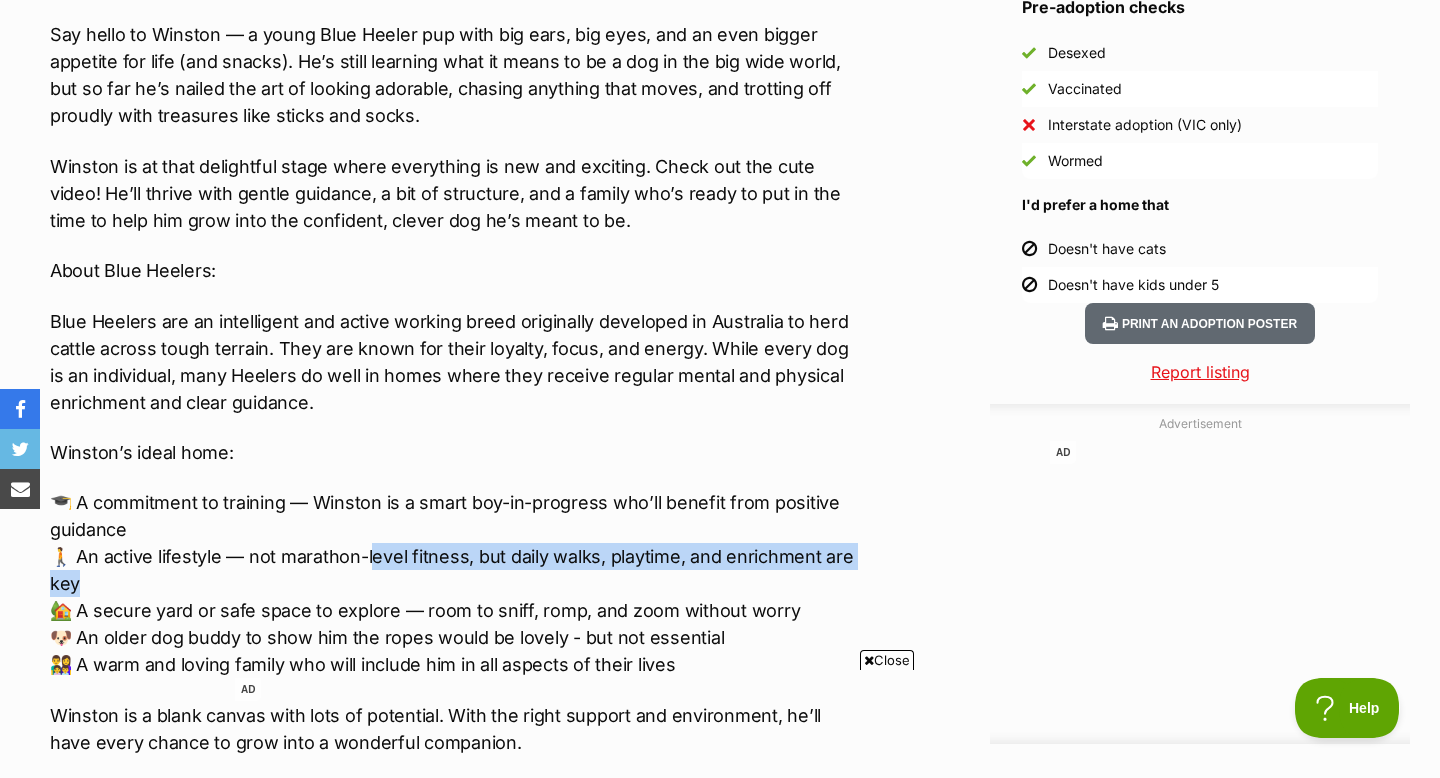 drag, startPoint x: 402, startPoint y: 587, endPoint x: 371, endPoint y: 554, distance: 45.276924 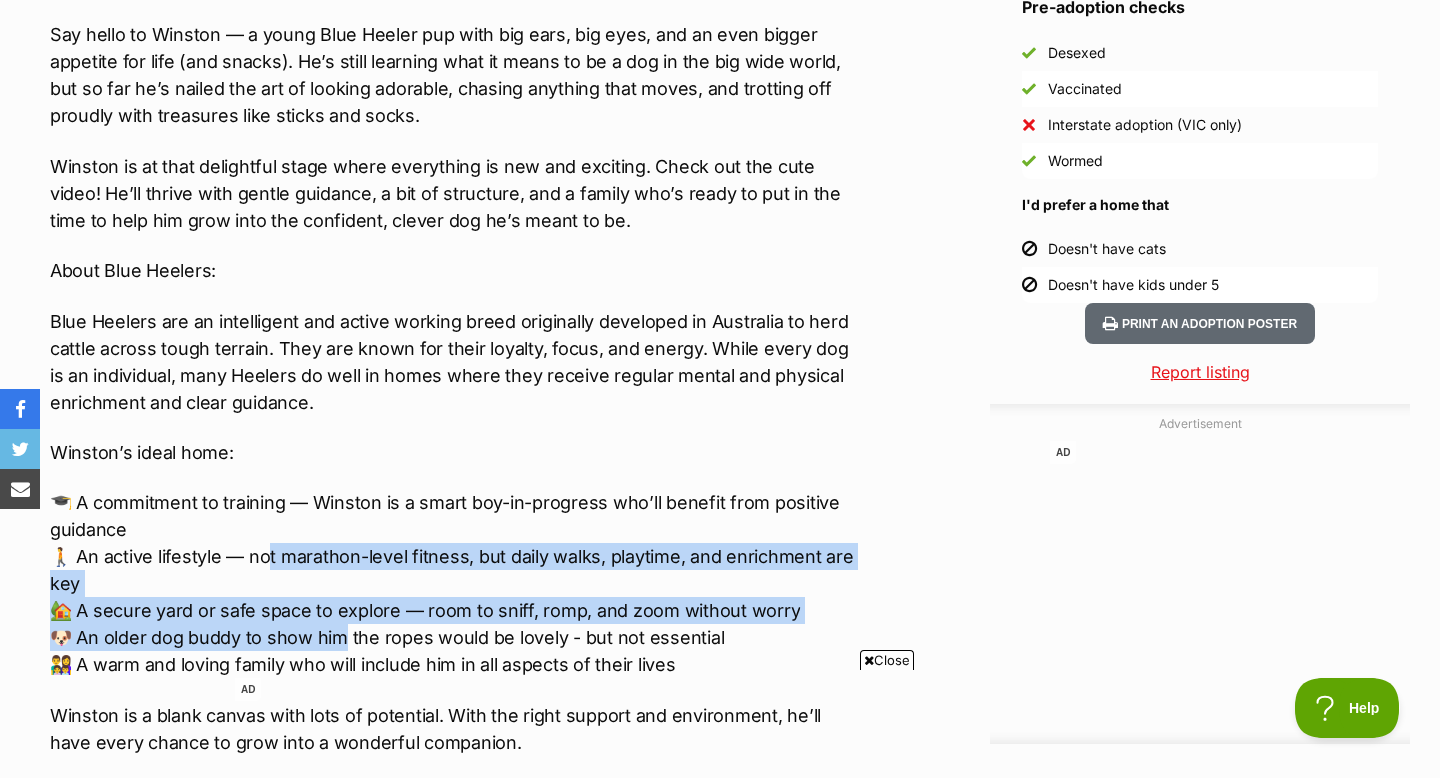 drag, startPoint x: 267, startPoint y: 547, endPoint x: 345, endPoint y: 639, distance: 120.61509 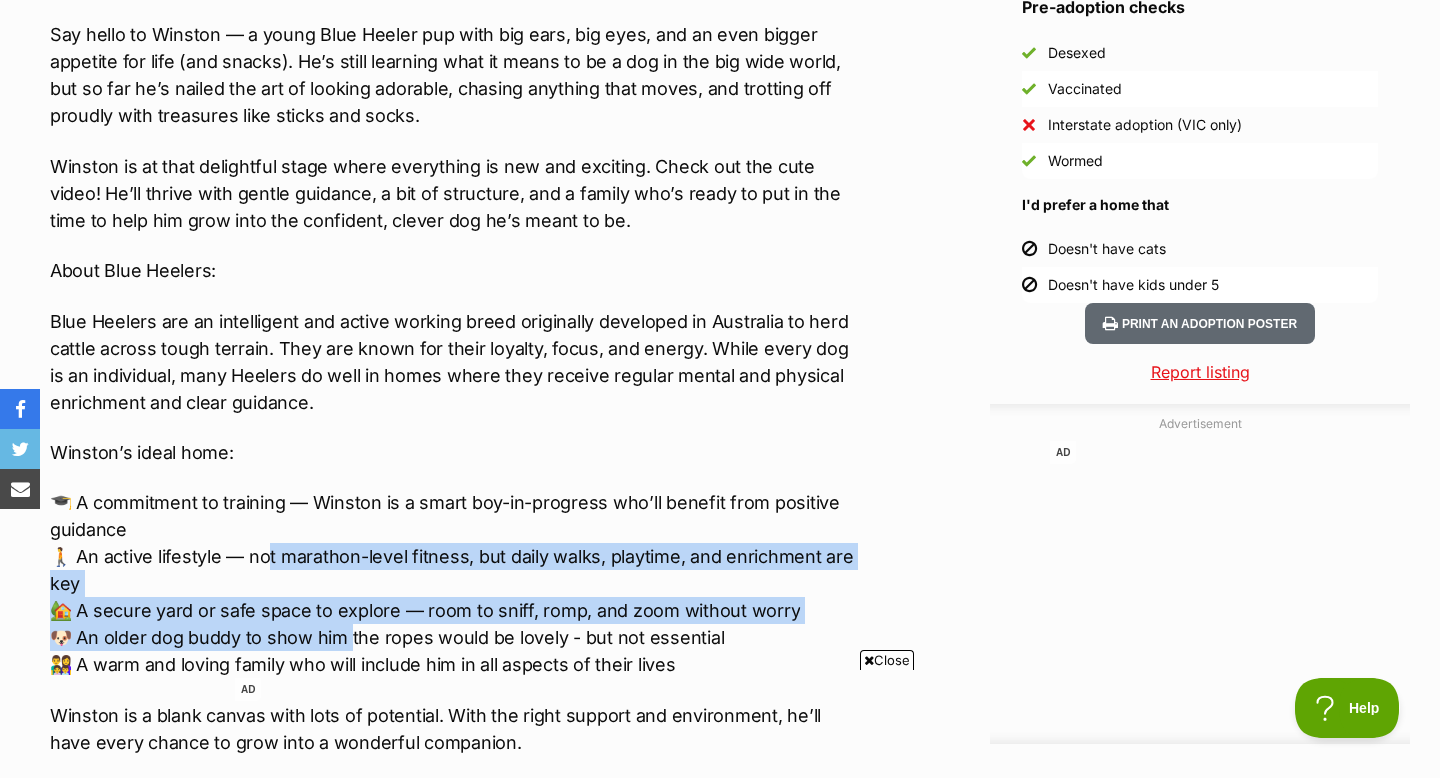 click on "🎓 A commitment to training — Winston is a smart boy-in-progress who’ll benefit from positive guidance
🚶 An active lifestyle — not marathon-level fitness, but daily walks, playtime, and enrichment are key
🏡 A secure yard or safe space to explore — room to sniff, romp, and zoom without worry
🐶 An older dog buddy to show him the ropes would be lovely - but not essential
👨‍👩‍👧‍👦 A warm and loving family who will include him in all aspects of their lives" at bounding box center [454, 583] 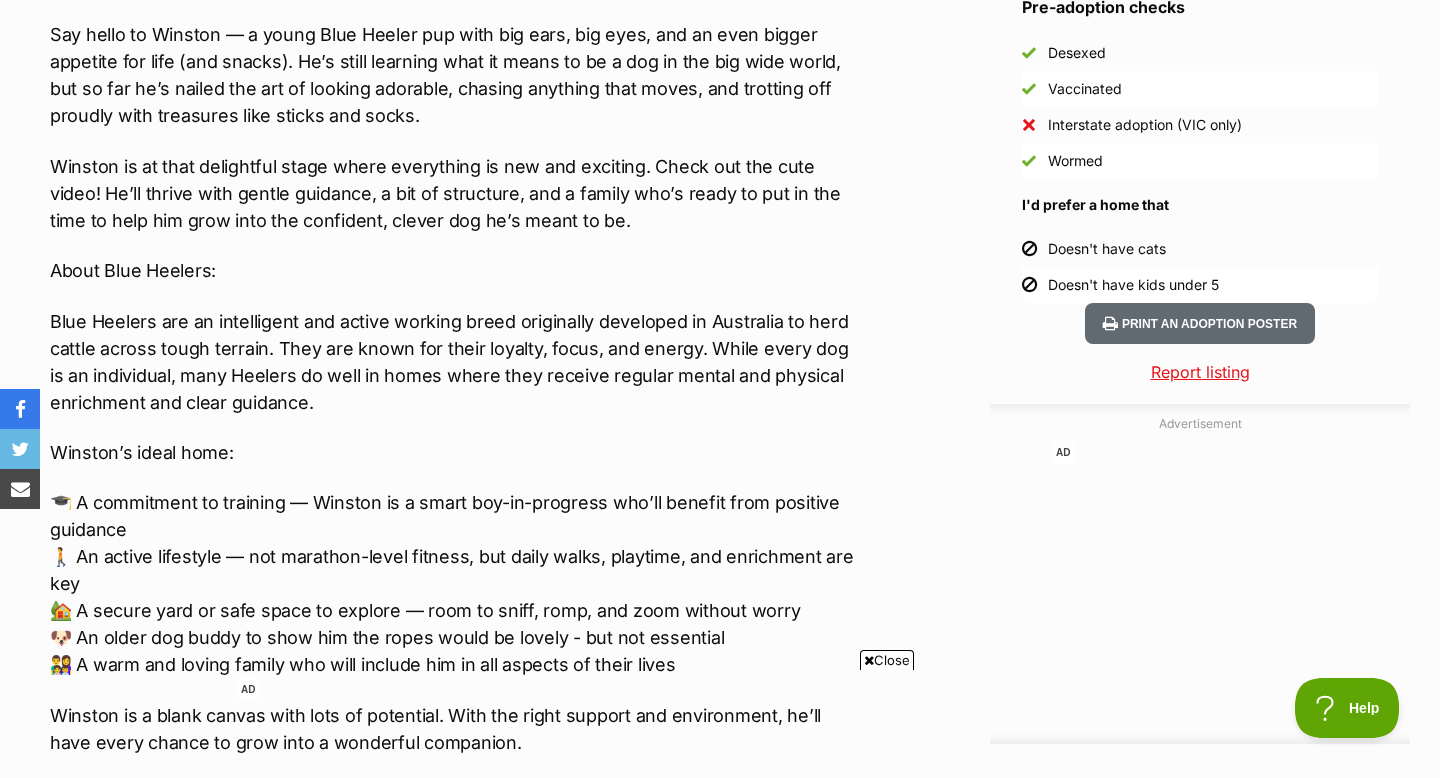 click on "🎓 A commitment to training — Winston is a smart boy-in-progress who’ll benefit from positive guidance
🚶 An active lifestyle — not marathon-level fitness, but daily walks, playtime, and enrichment are key
🏡 A secure yard or safe space to explore — room to sniff, romp, and zoom without worry
🐶 An older dog buddy to show him the ropes would be lovely - but not essential
👨‍👩‍👧‍👦 A warm and loving family who will include him in all aspects of their lives" at bounding box center [454, 583] 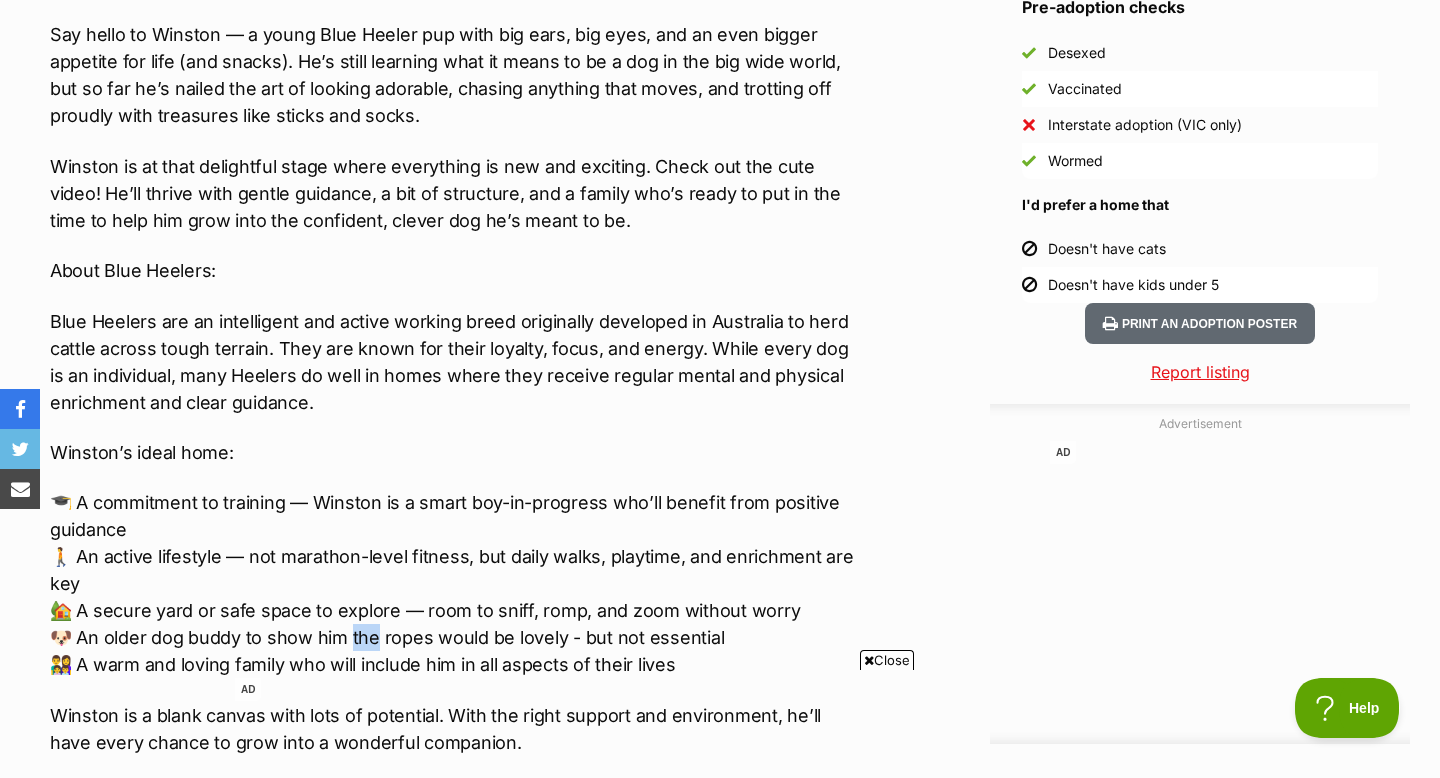 click on "🎓 A commitment to training — Winston is a smart boy-in-progress who’ll benefit from positive guidance
🚶 An active lifestyle — not marathon-level fitness, but daily walks, playtime, and enrichment are key
🏡 A secure yard or safe space to explore — room to sniff, romp, and zoom without worry
🐶 An older dog buddy to show him the ropes would be lovely - but not essential
👨‍👩‍👧‍👦 A warm and loving family who will include him in all aspects of their lives" at bounding box center [454, 583] 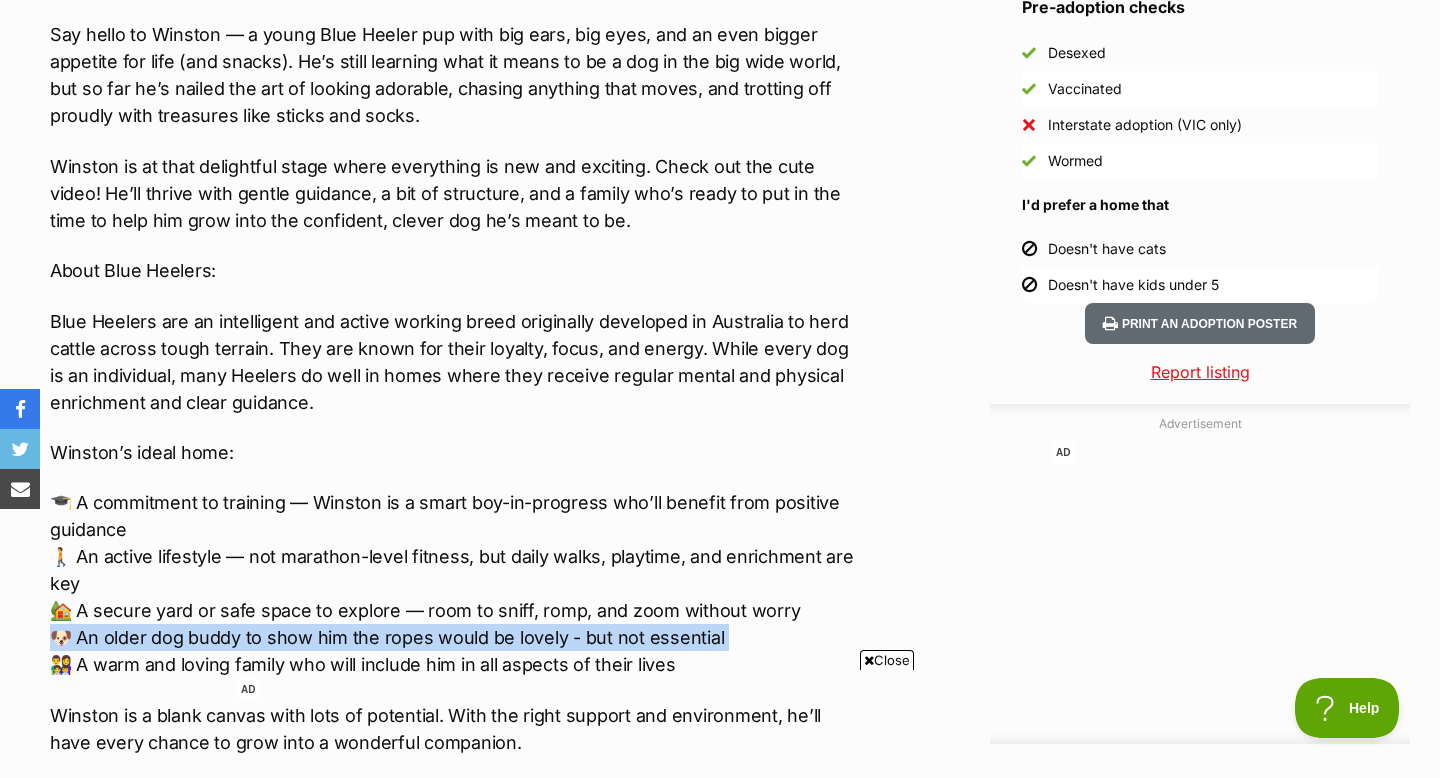 click on "🎓 A commitment to training — Winston is a smart boy-in-progress who’ll benefit from positive guidance
🚶 An active lifestyle — not marathon-level fitness, but daily walks, playtime, and enrichment are key
🏡 A secure yard or safe space to explore — room to sniff, romp, and zoom without worry
🐶 An older dog buddy to show him the ropes would be lovely - but not essential
👨‍👩‍👧‍👦 A warm and loving family who will include him in all aspects of their lives" at bounding box center (454, 583) 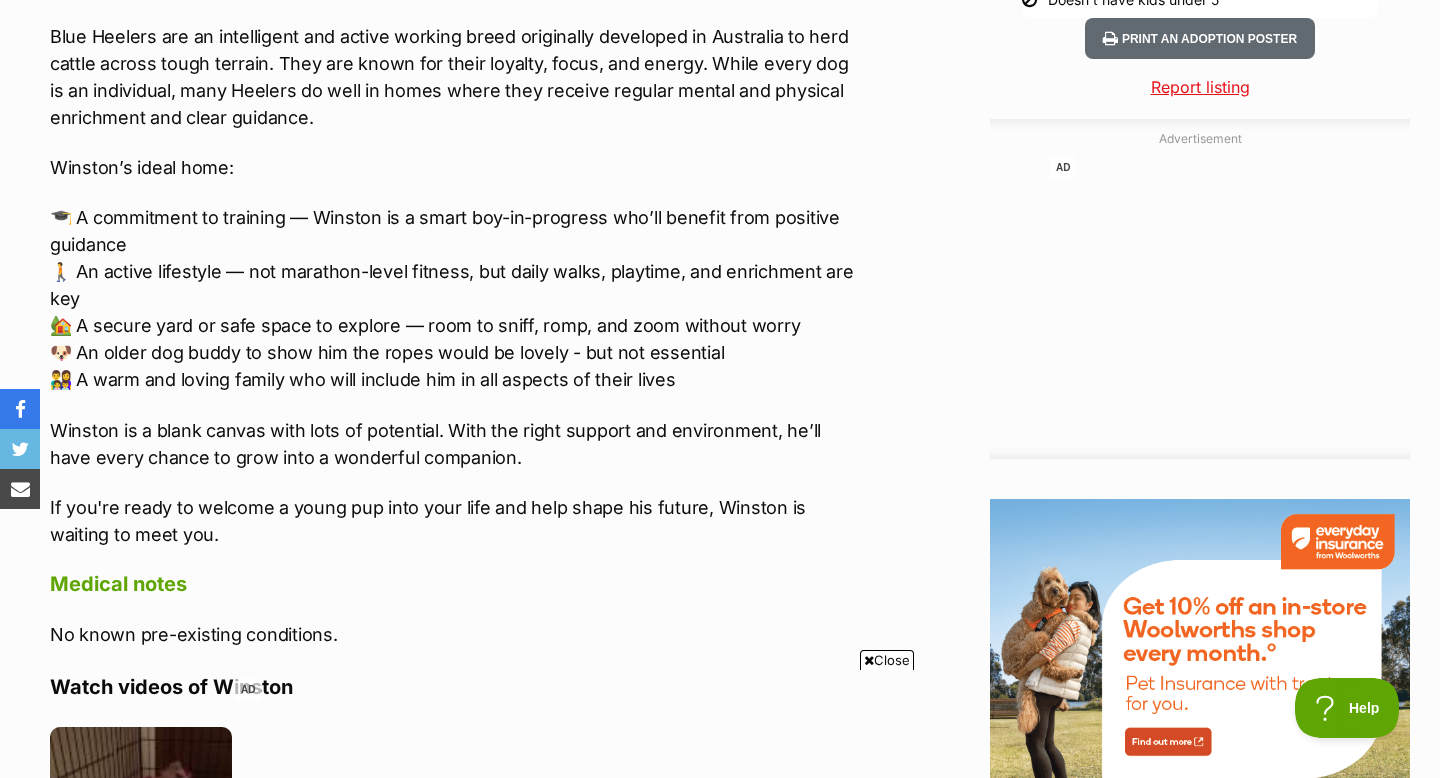 scroll, scrollTop: 2118, scrollLeft: 0, axis: vertical 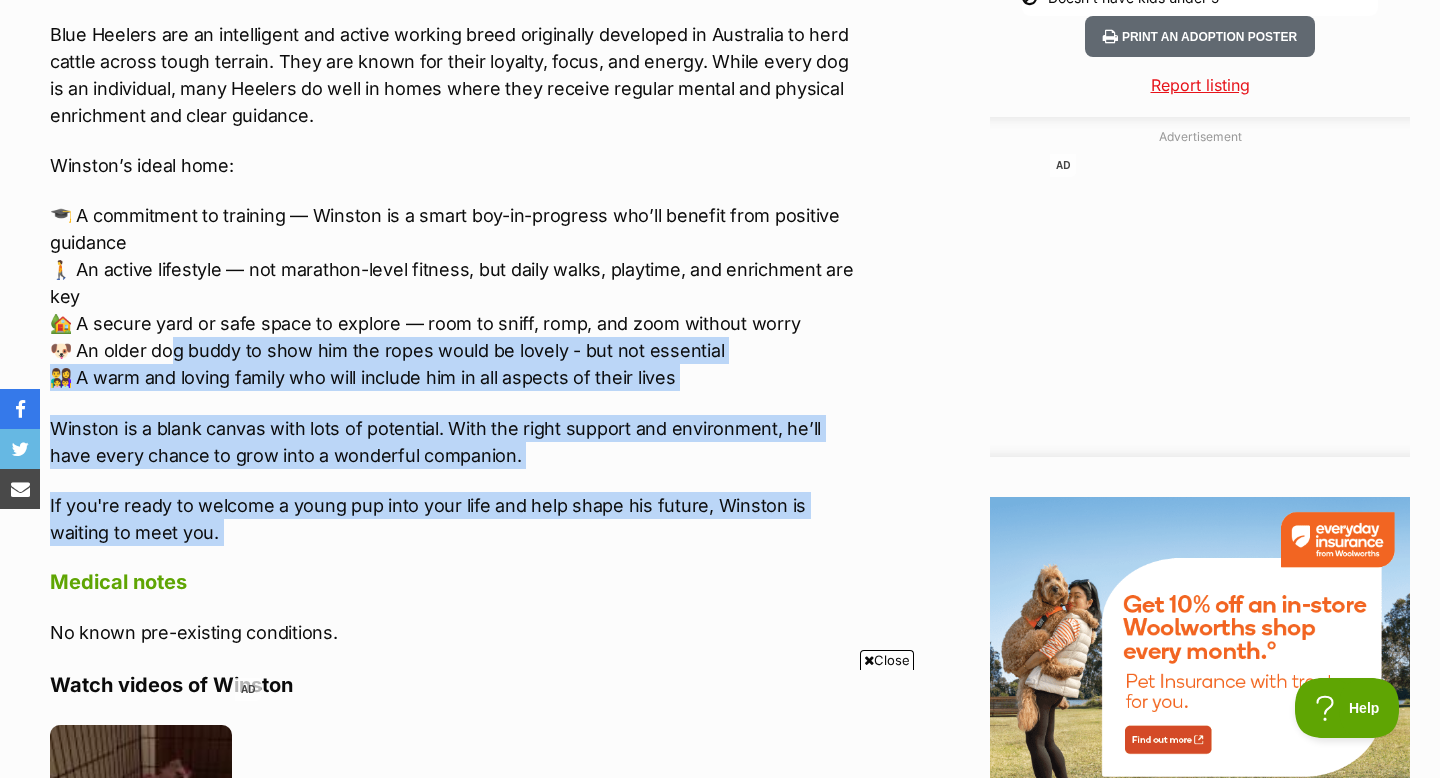 drag, startPoint x: 254, startPoint y: 564, endPoint x: 170, endPoint y: 342, distance: 237.36049 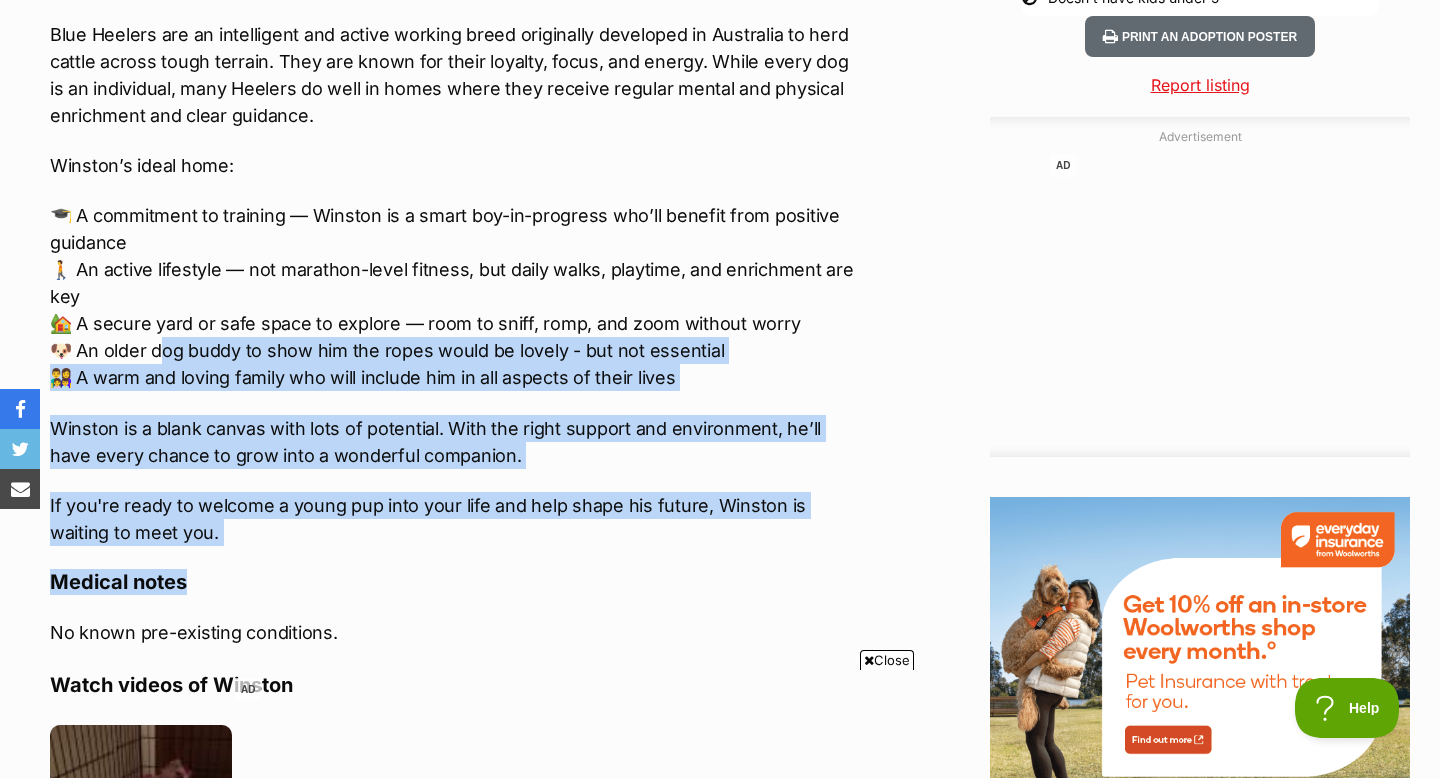 drag, startPoint x: 160, startPoint y: 340, endPoint x: 355, endPoint y: 586, distance: 313.9124 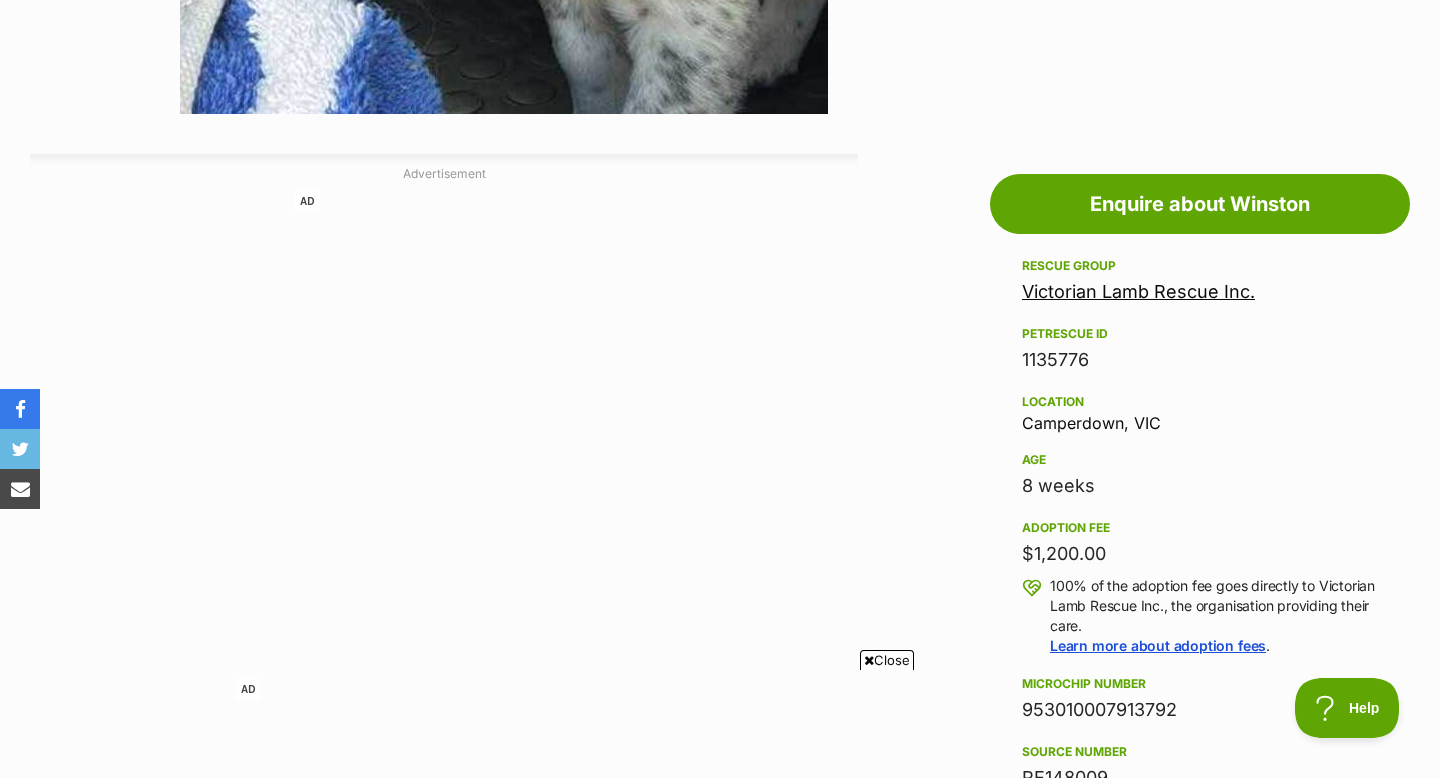 scroll, scrollTop: 942, scrollLeft: 0, axis: vertical 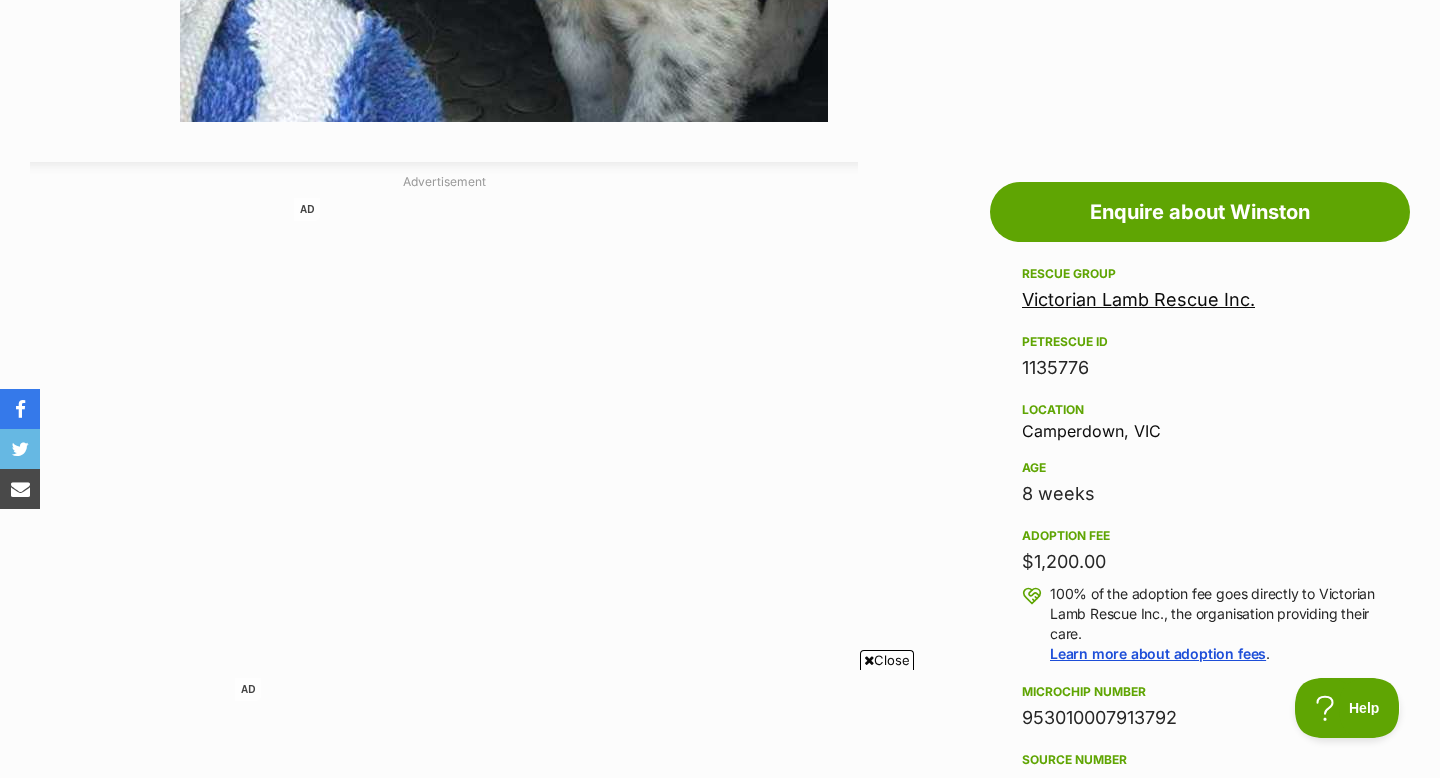 click on "Location
[CITY], [STATE]" at bounding box center [1200, 419] 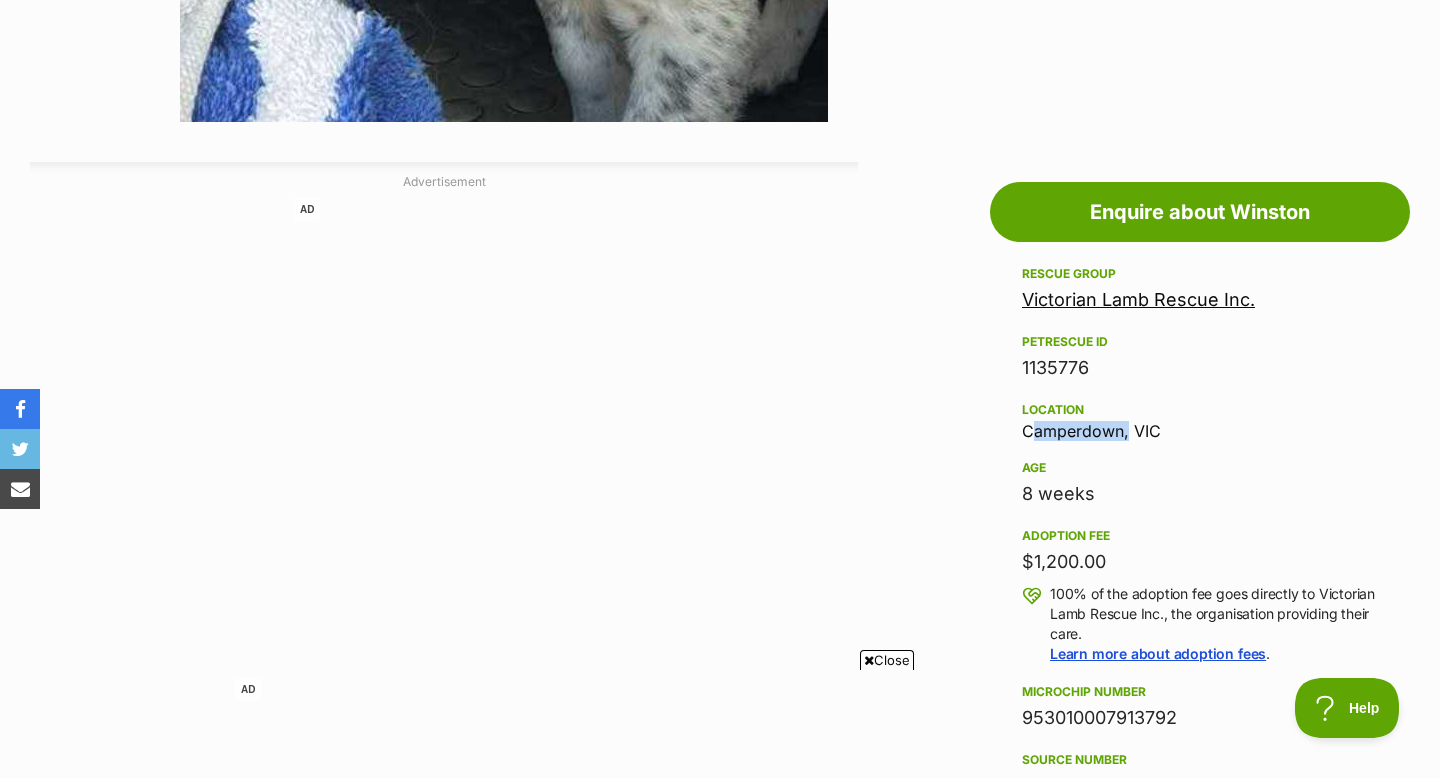 click on "Location
[CITY], [STATE]" at bounding box center (1200, 419) 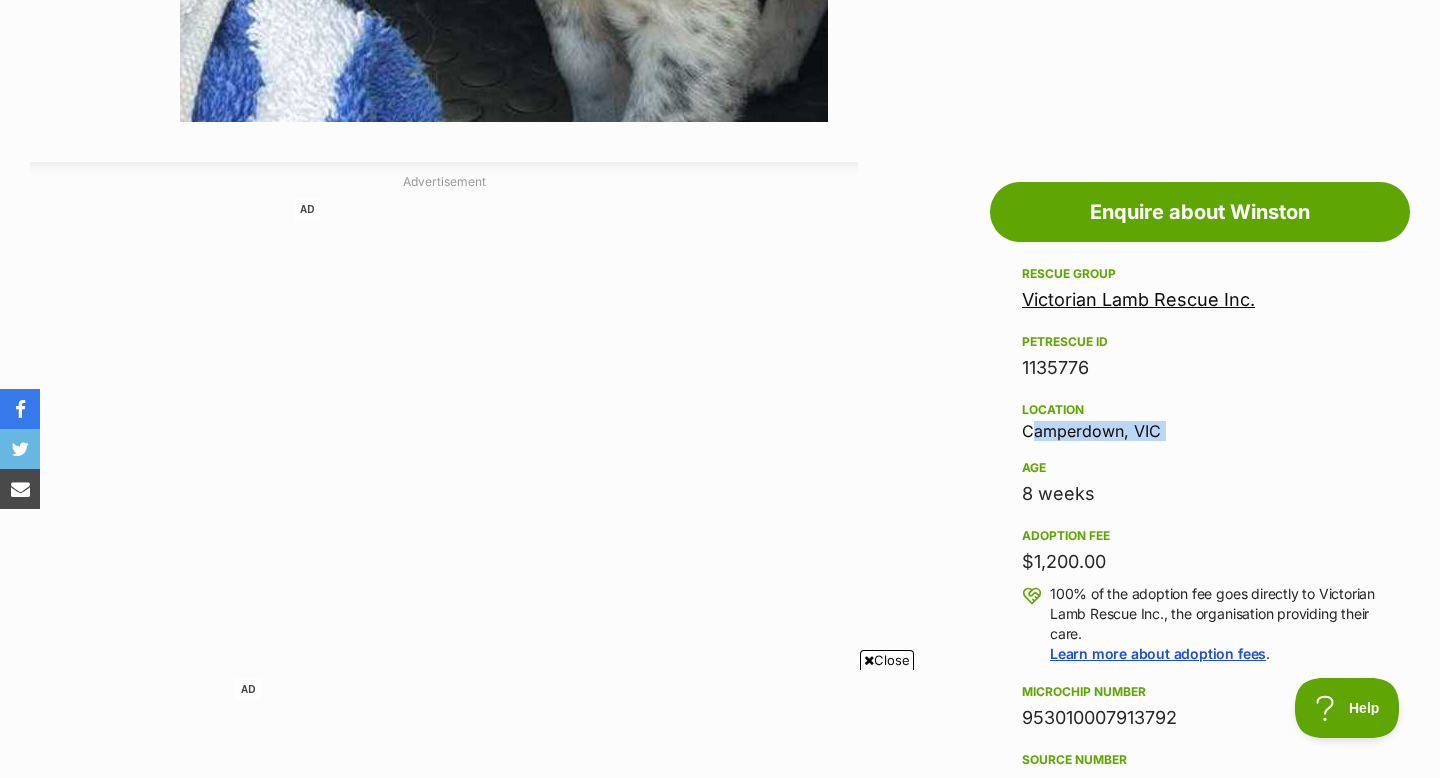 click on "Location
[CITY], [STATE]" at bounding box center [1200, 419] 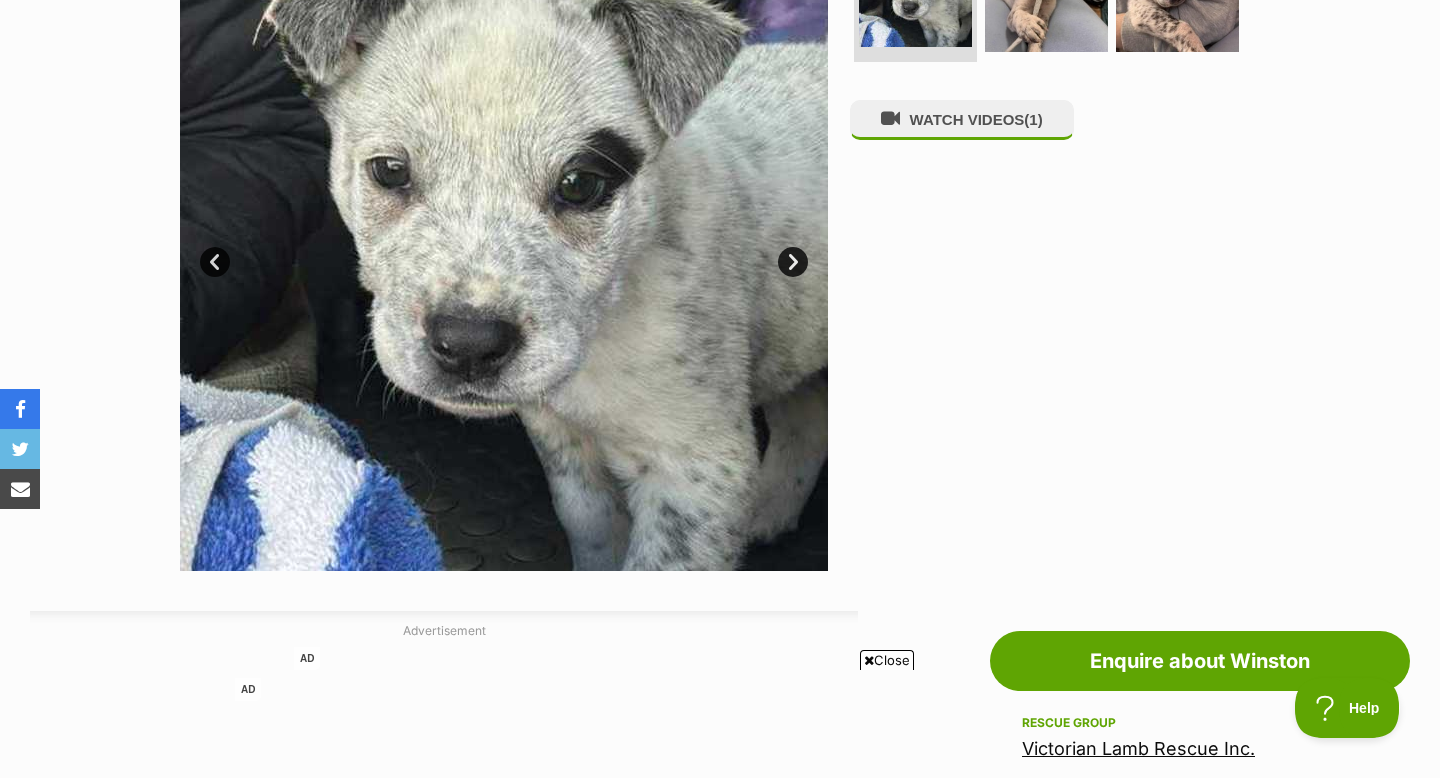 scroll, scrollTop: 504, scrollLeft: 0, axis: vertical 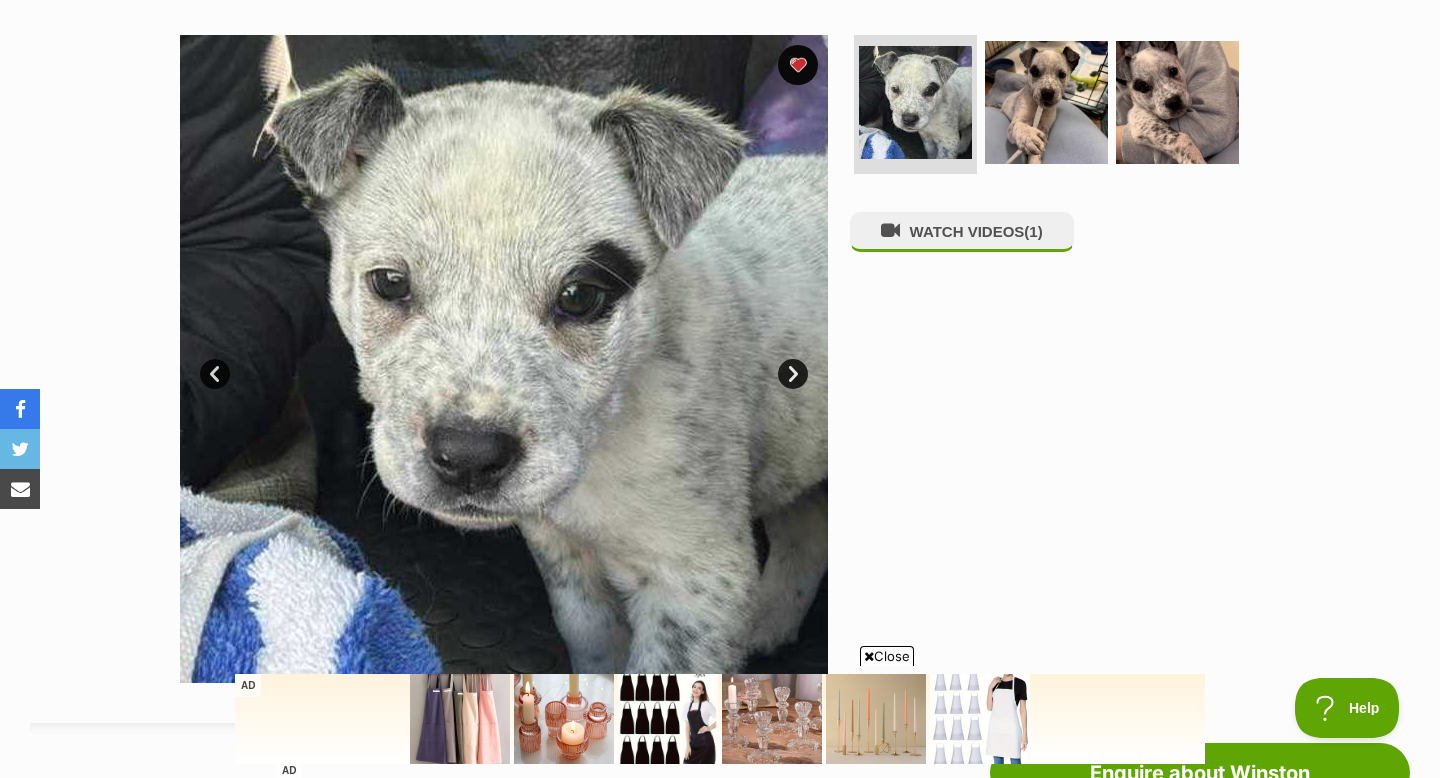 click on "Next" at bounding box center [793, 374] 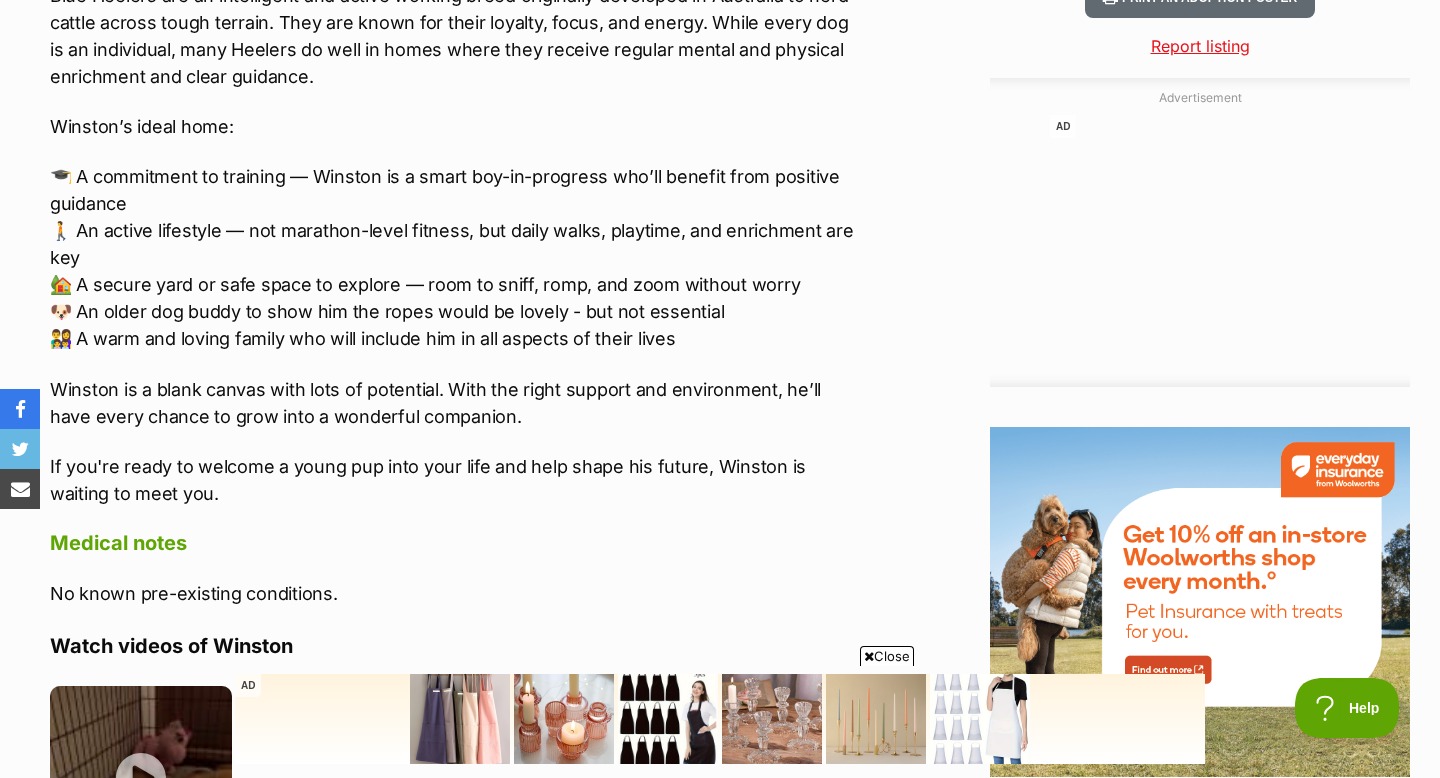 scroll, scrollTop: 2776, scrollLeft: 0, axis: vertical 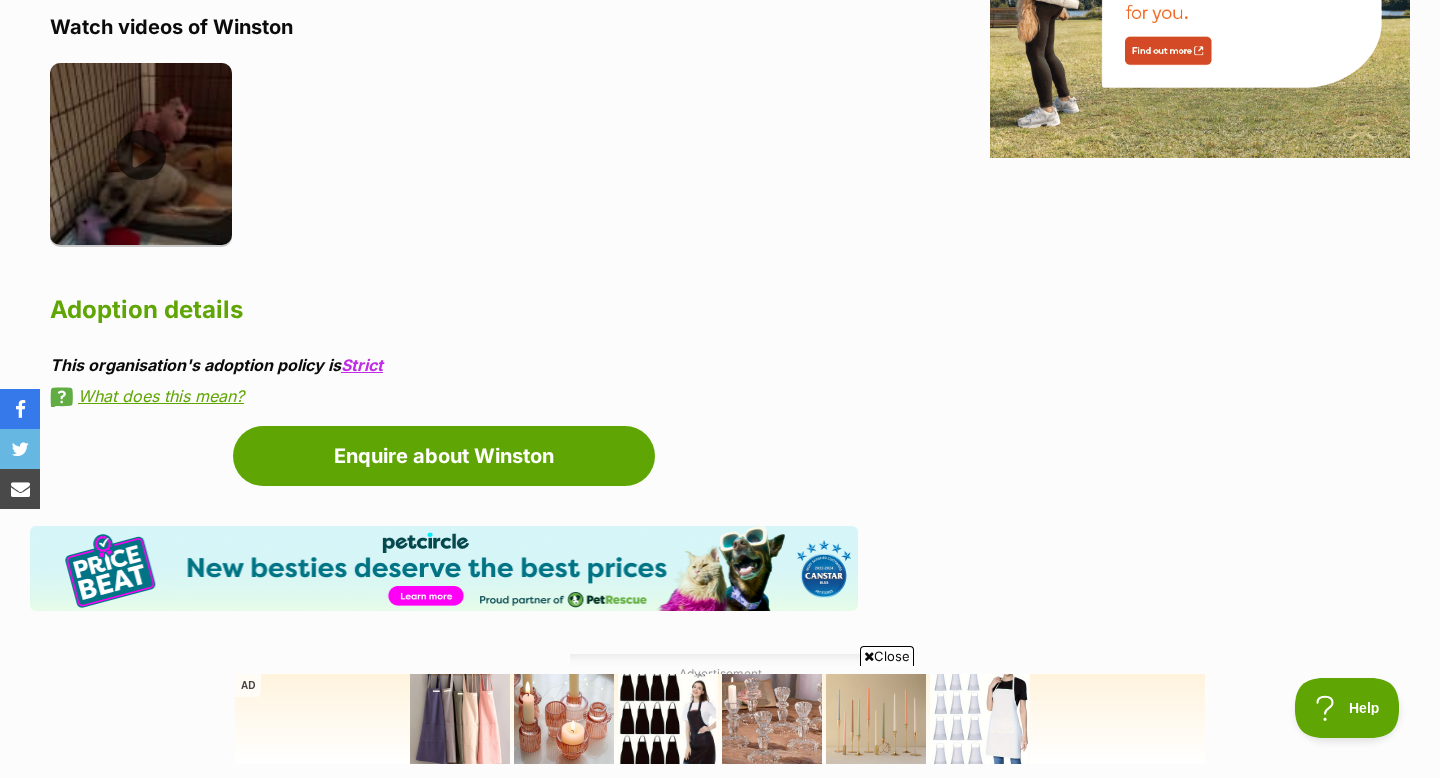 click at bounding box center (141, 154) 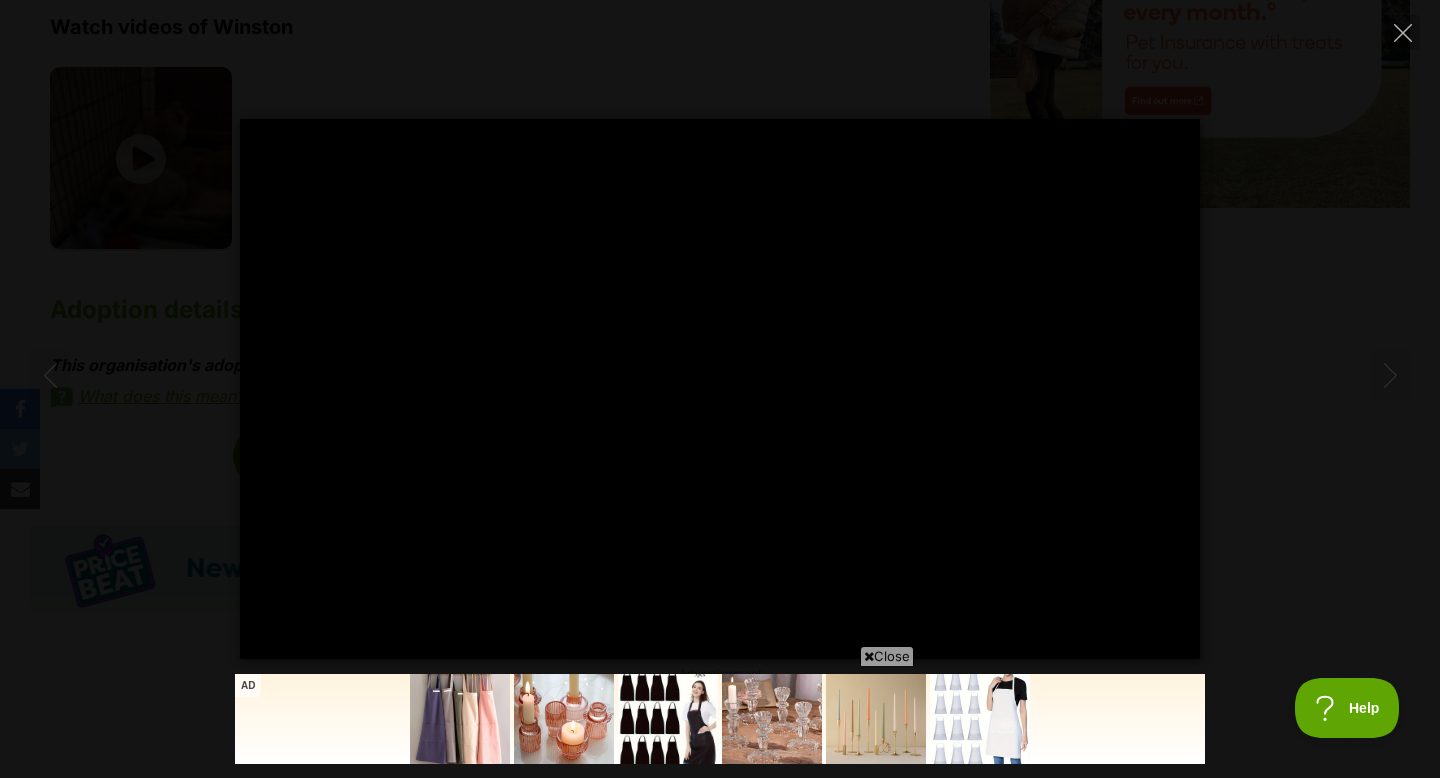 type on "100" 